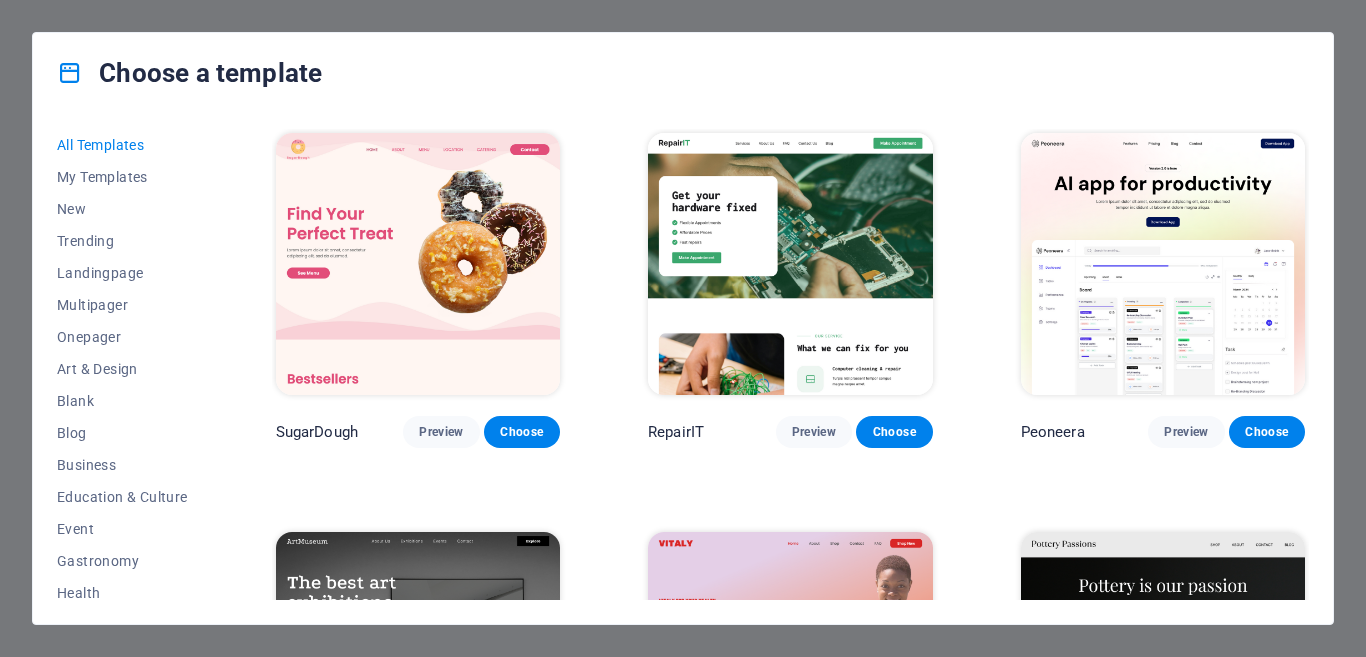 scroll, scrollTop: 0, scrollLeft: 0, axis: both 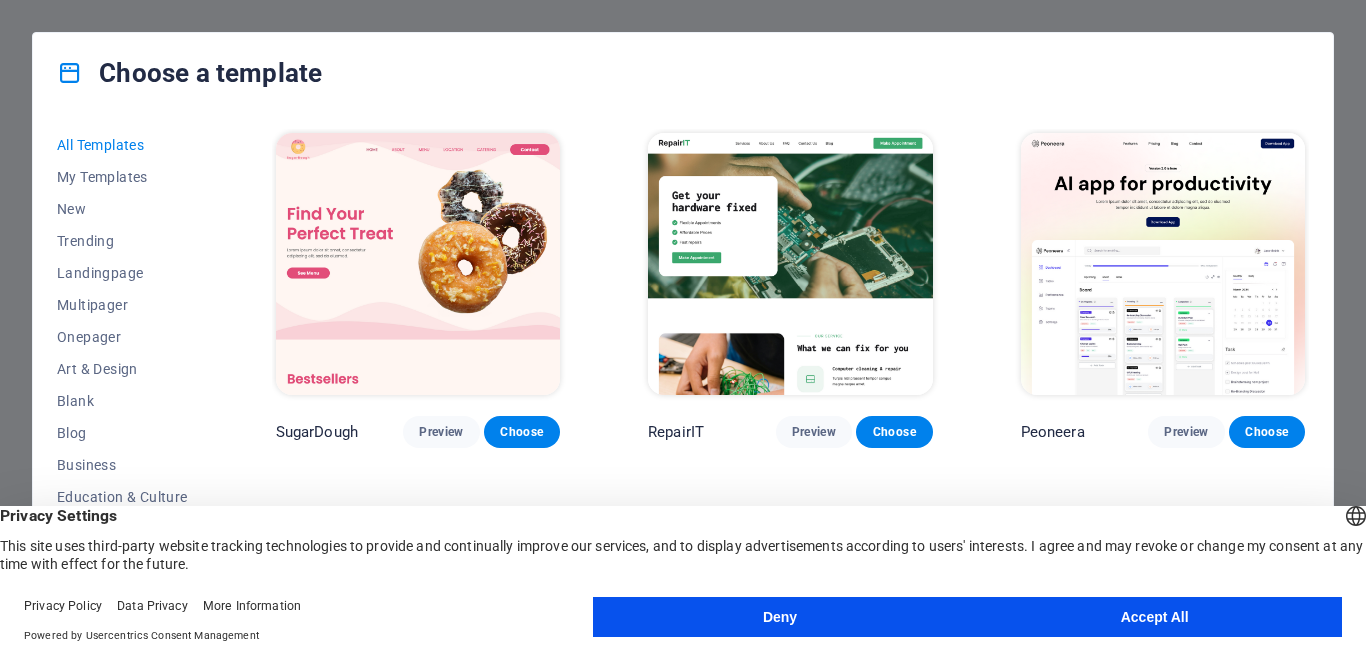 click on "Accept All" at bounding box center [1154, 617] 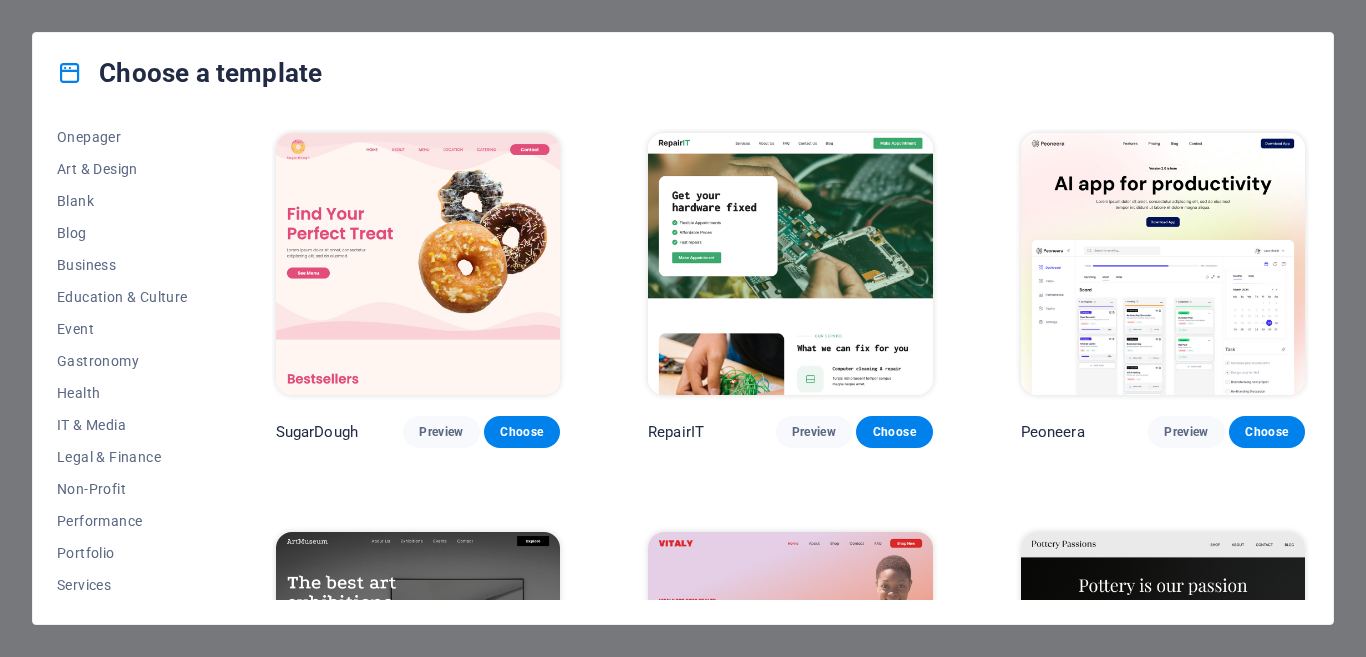 scroll, scrollTop: 361, scrollLeft: 0, axis: vertical 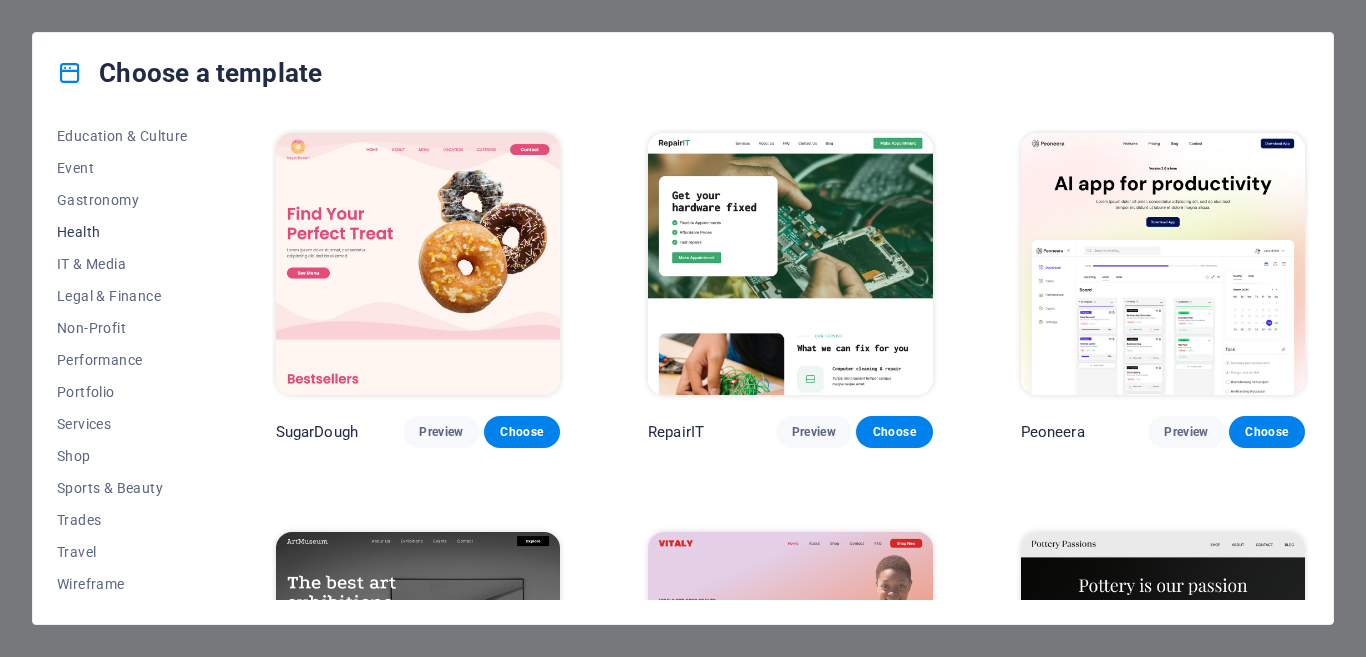 click on "Health" at bounding box center (122, 232) 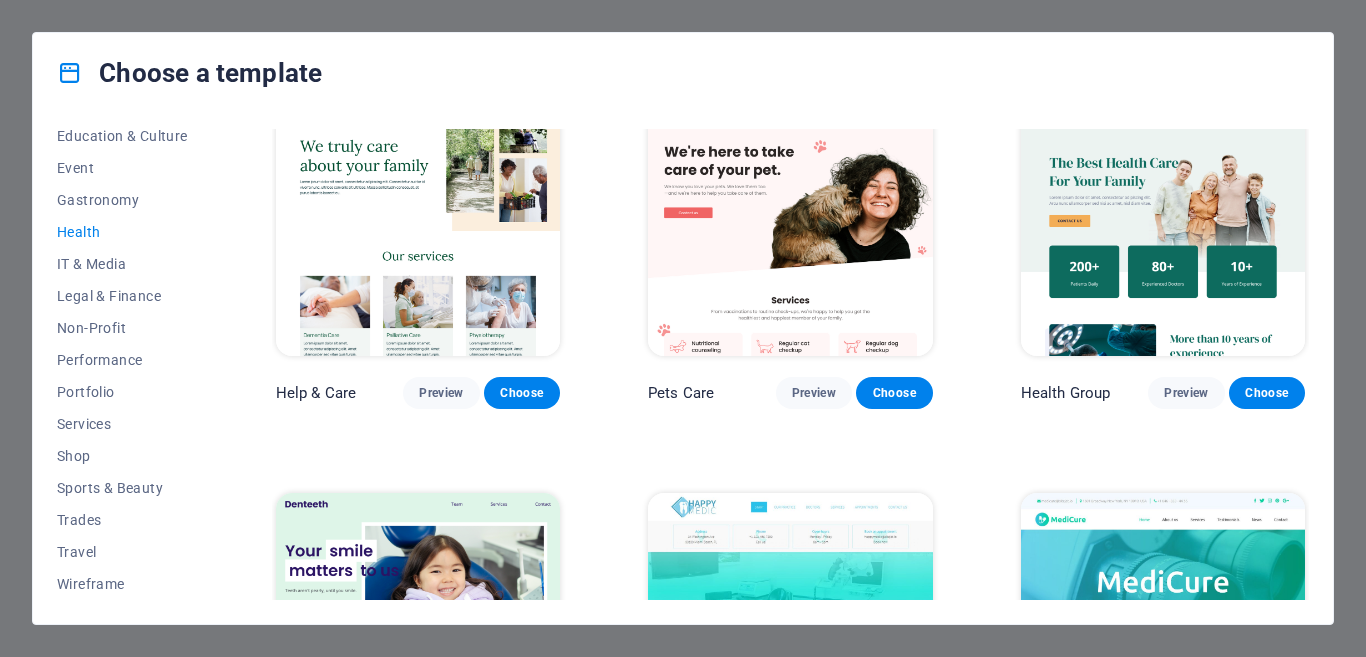 scroll, scrollTop: 0, scrollLeft: 0, axis: both 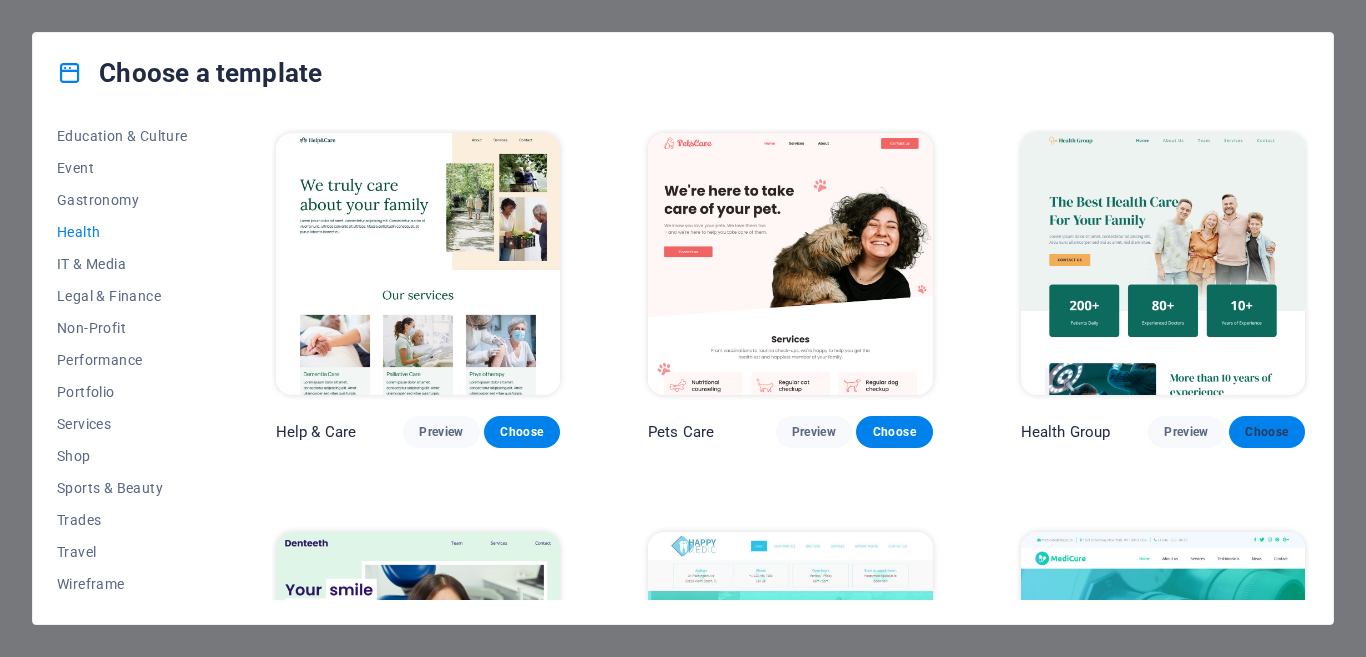 click on "Choose" at bounding box center (1267, 432) 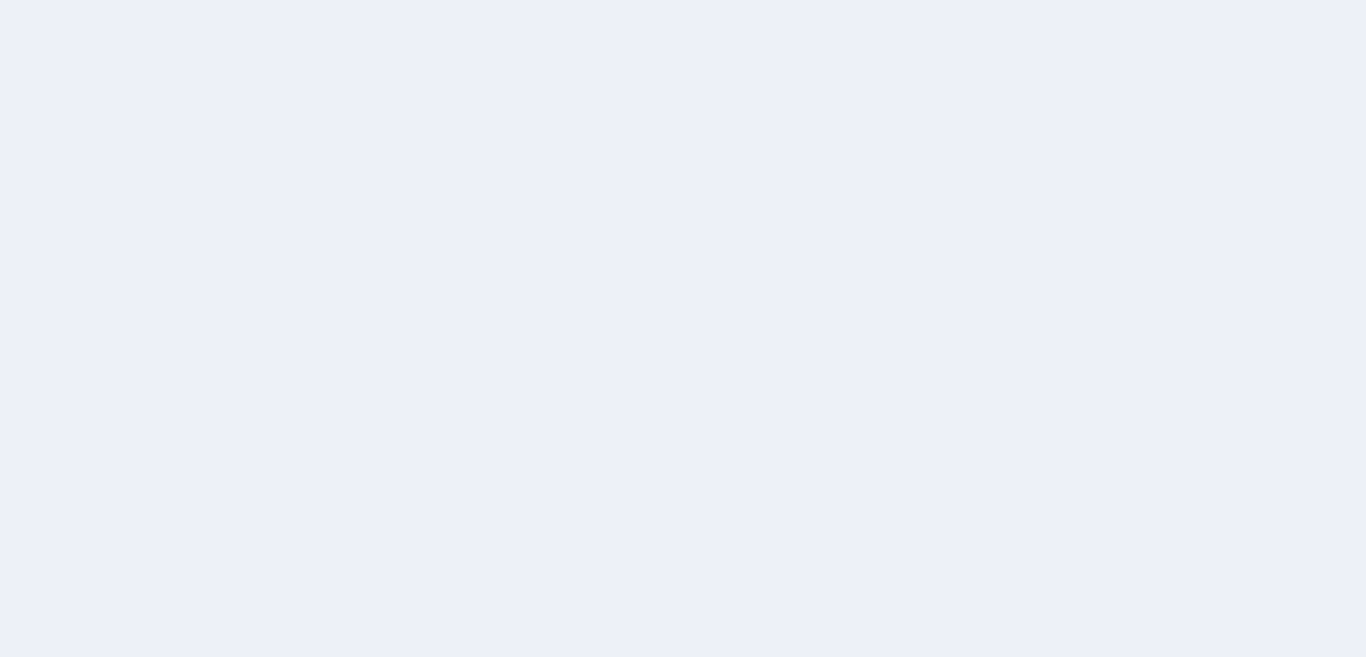 scroll, scrollTop: 0, scrollLeft: 0, axis: both 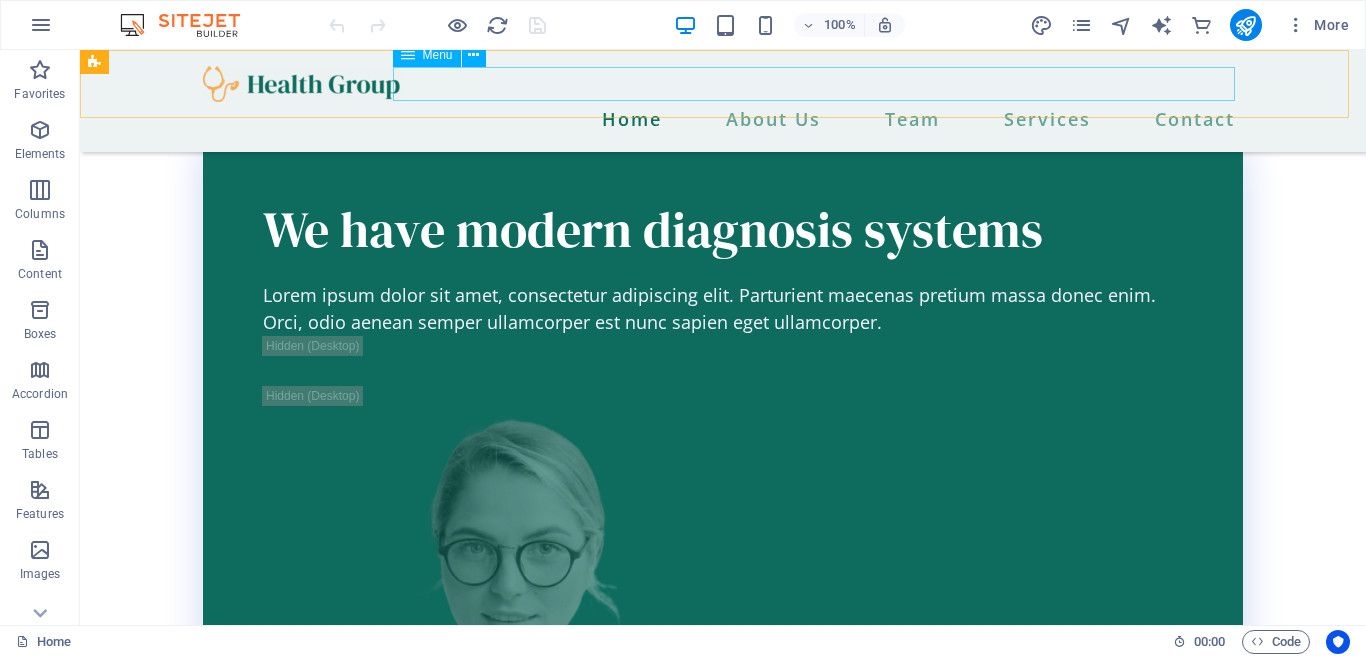 click on "Home About Us Team Services Contact" at bounding box center (723, 119) 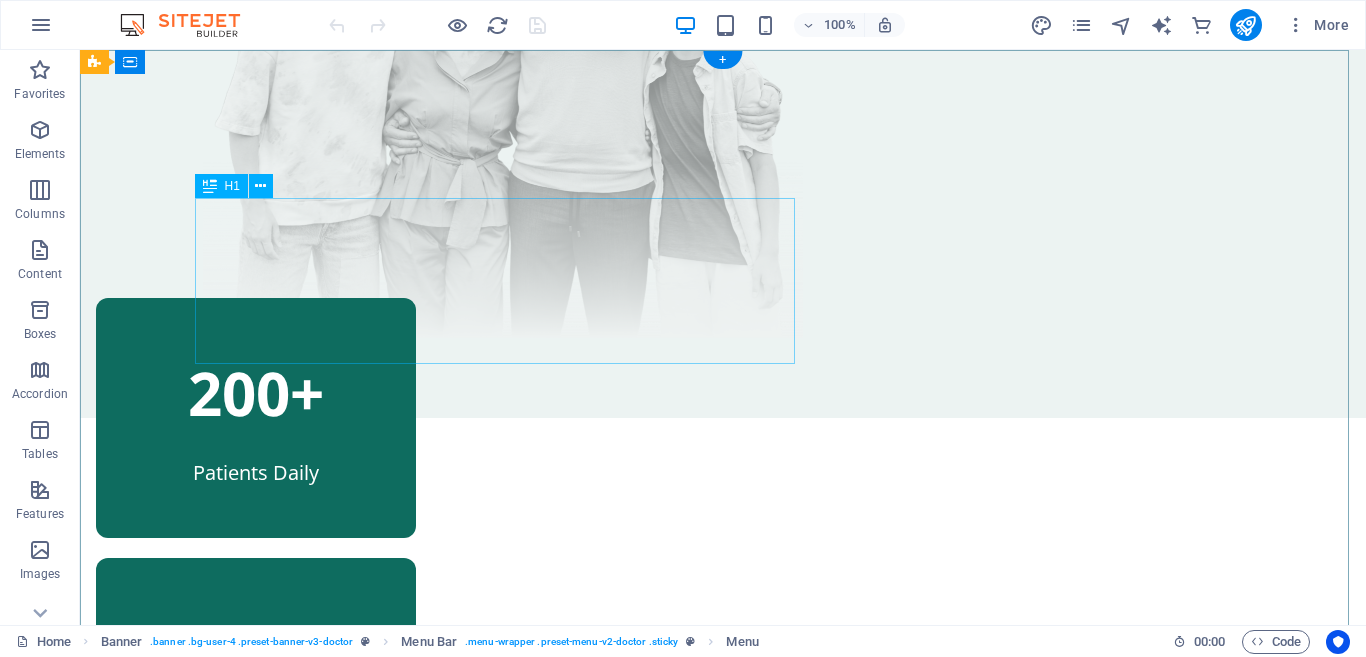 scroll, scrollTop: 0, scrollLeft: 0, axis: both 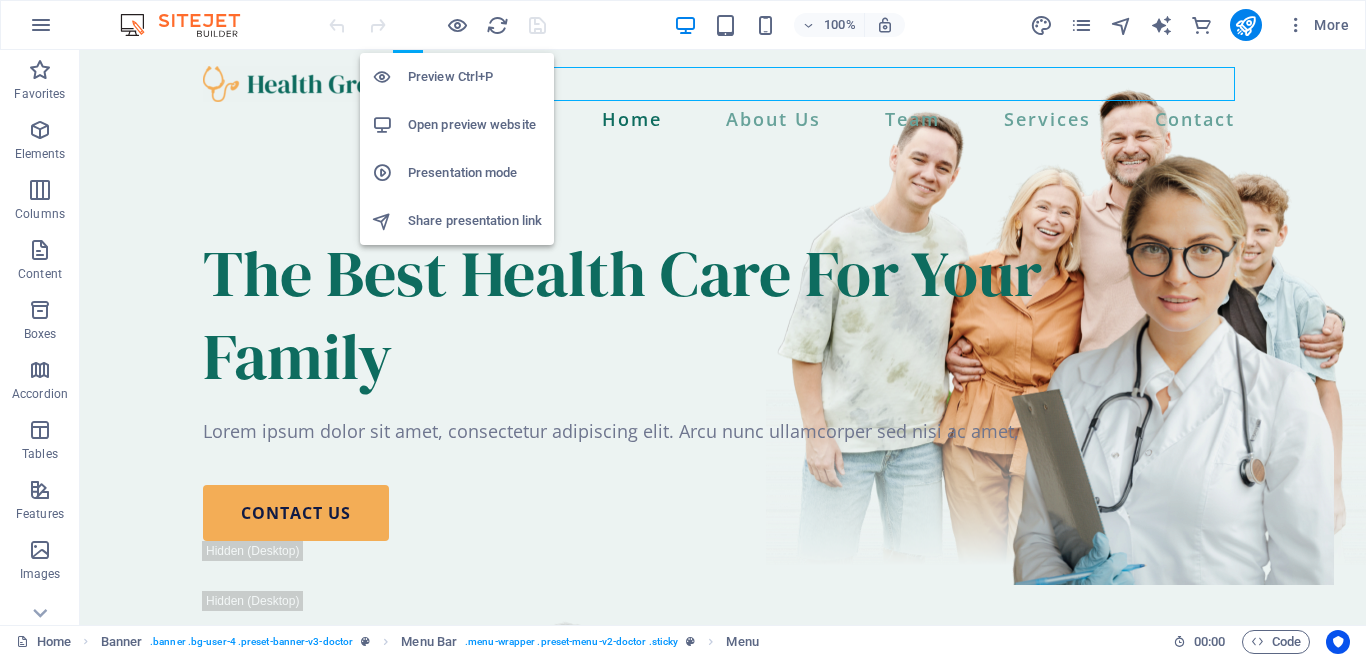click on "Open preview website" at bounding box center (475, 125) 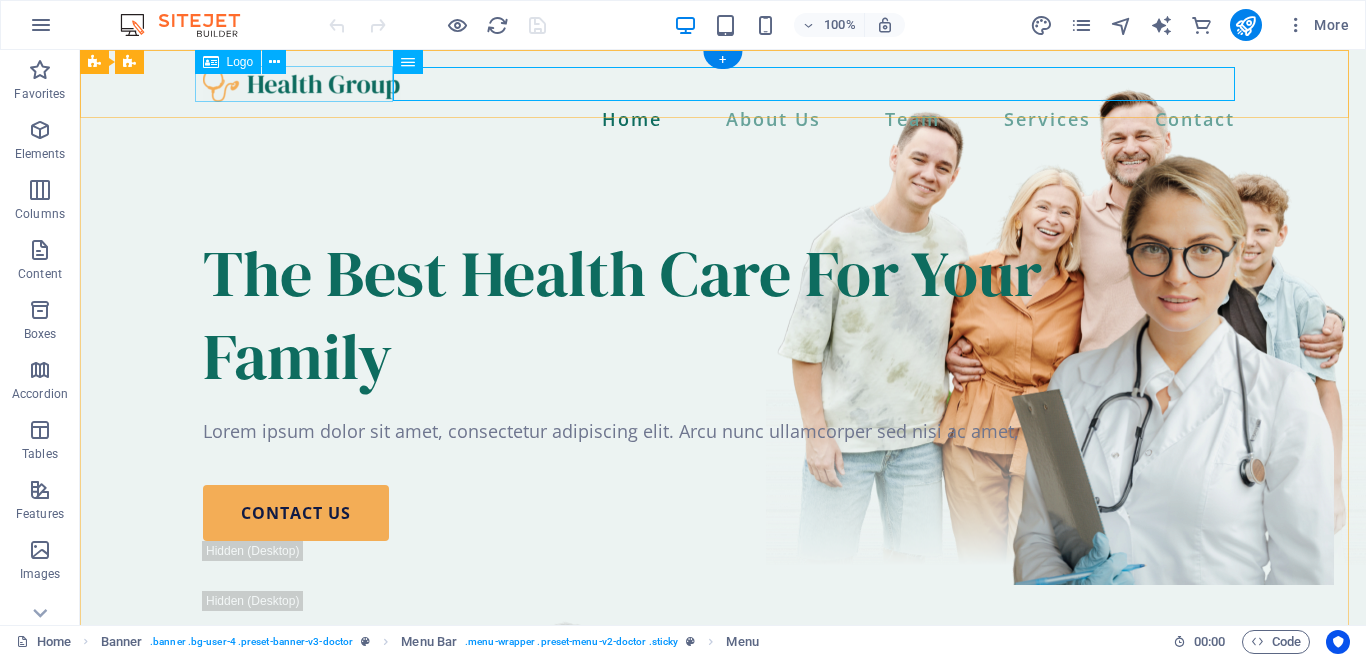 click at bounding box center (723, 84) 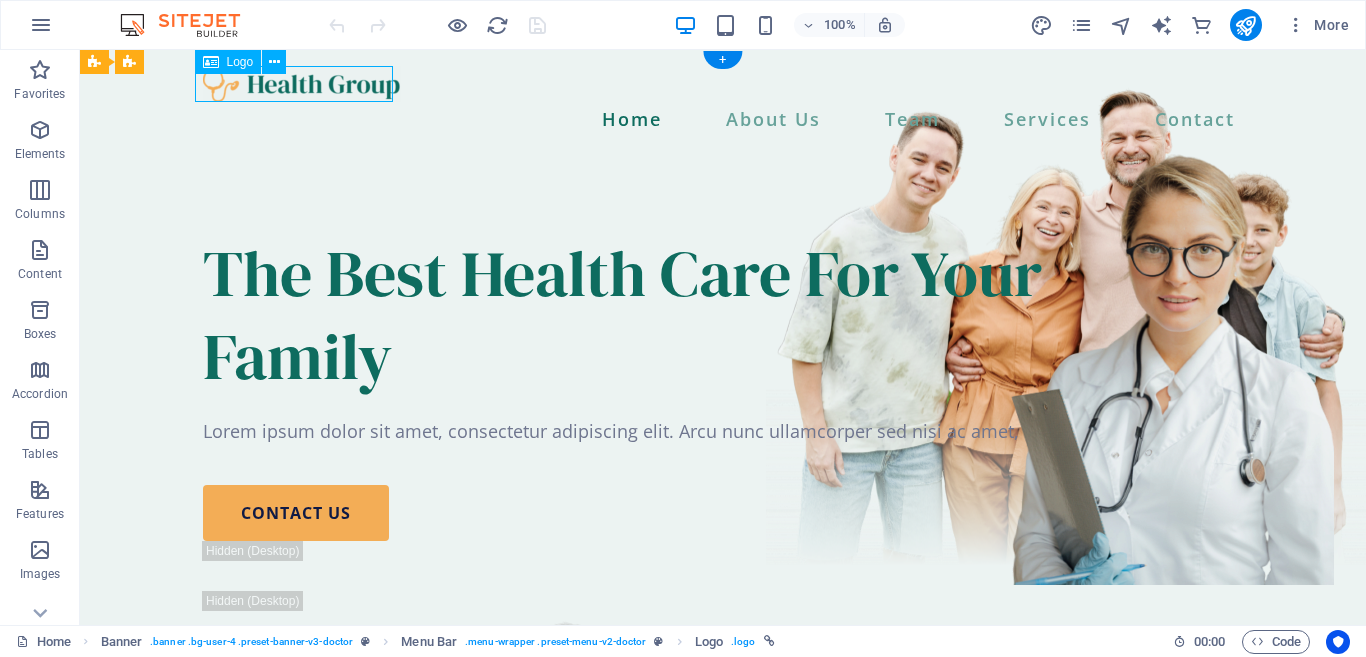 click at bounding box center [723, 84] 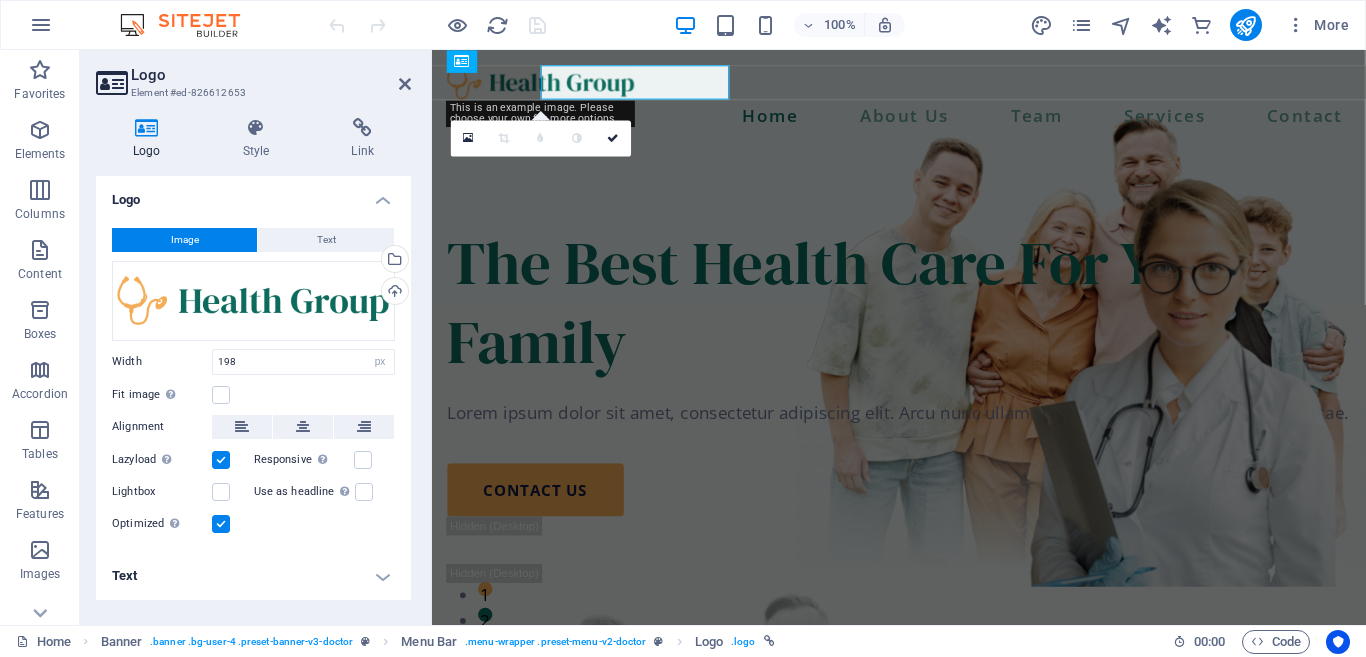 click at bounding box center [923, 84] 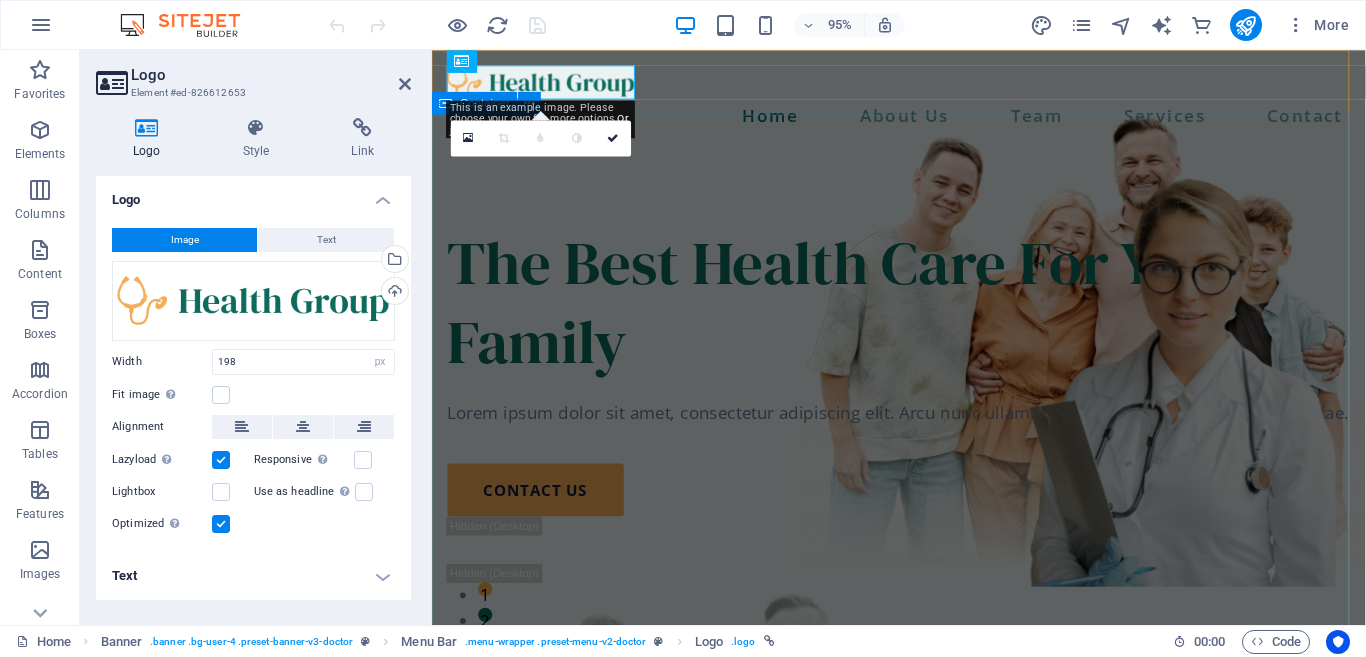 click on "The Best Health Care For Your Family Lorem ipsum dolor sit amet, consectetur adipiscing elit. Arcu nunc ullamcorper sed nisi ac amet, nisl diam vitae. contact us" at bounding box center (923, 665) 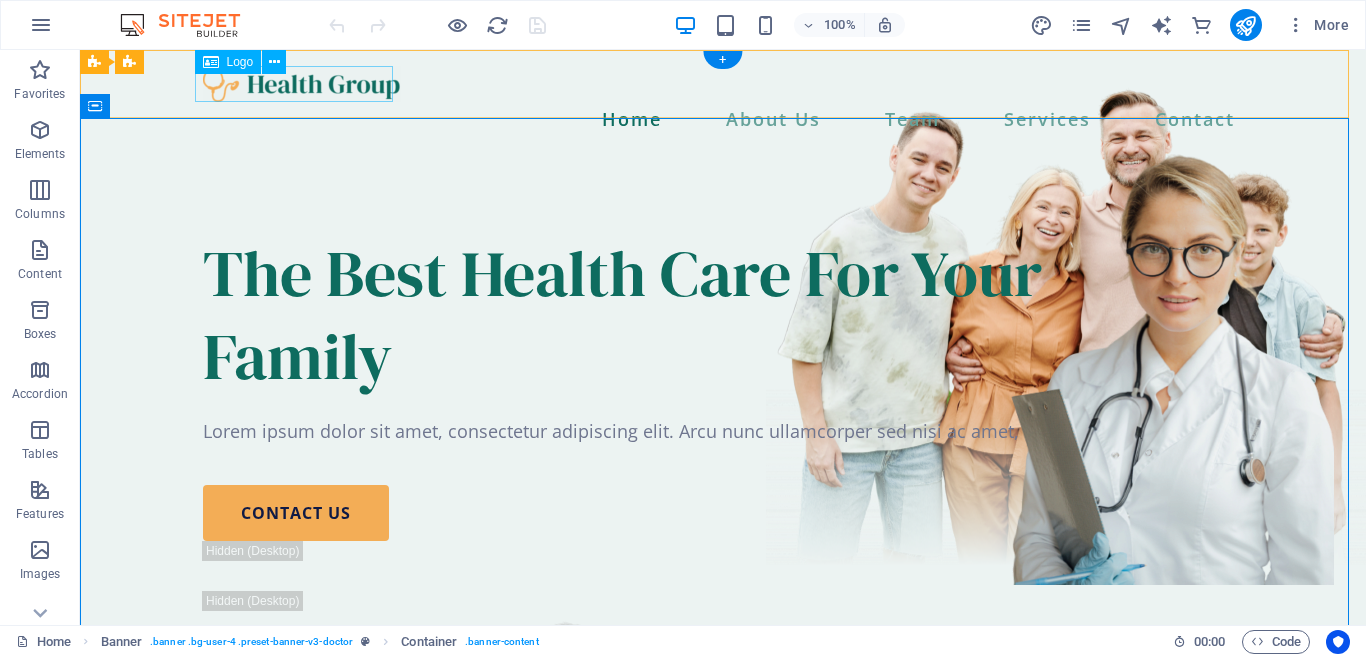 click at bounding box center (723, 84) 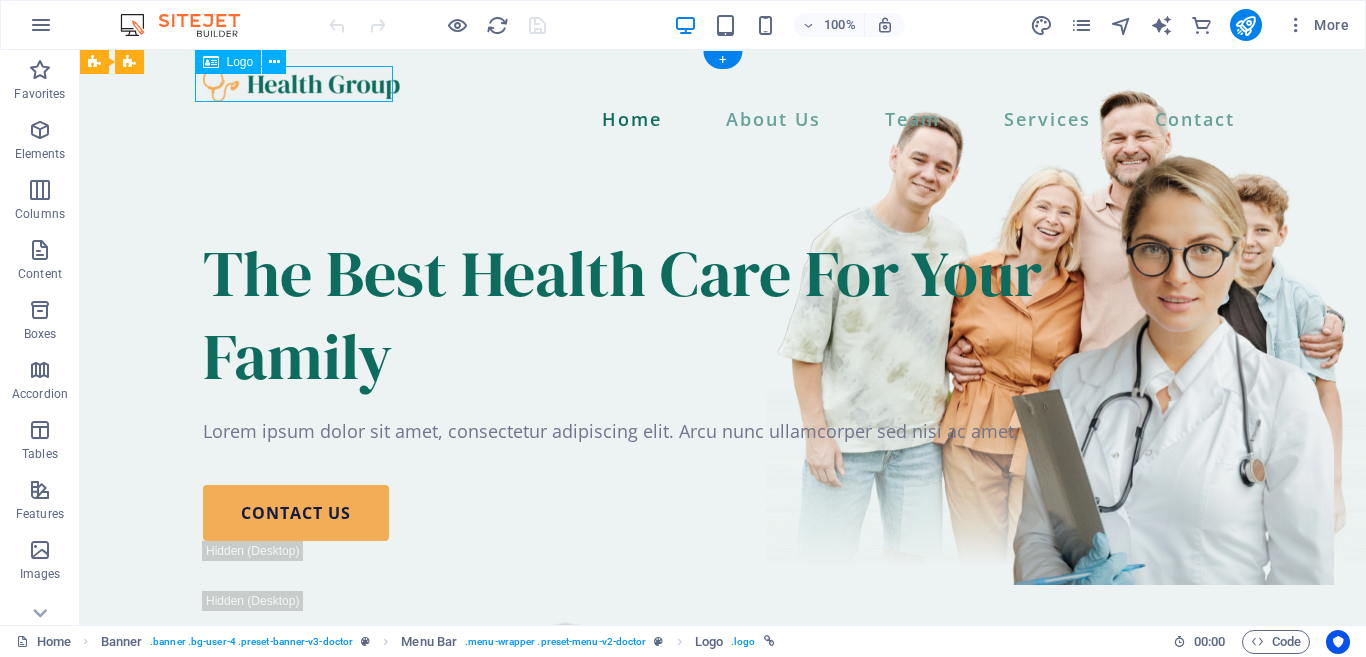 click at bounding box center [723, 84] 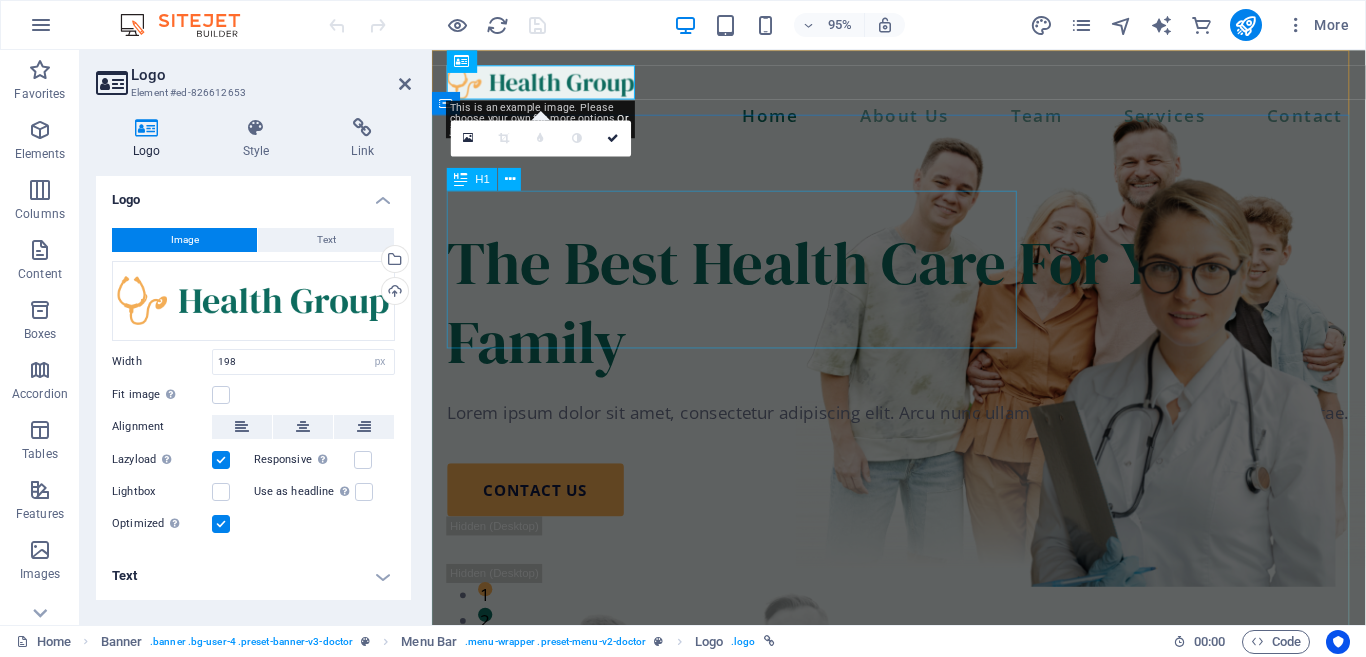 click on "The Best Health Care For Your Family Lorem ipsum dolor sit amet, consectetur adipiscing elit. Arcu nunc ullamcorper sed nisi ac amet, nisl diam vitae. contact us" at bounding box center (923, 665) 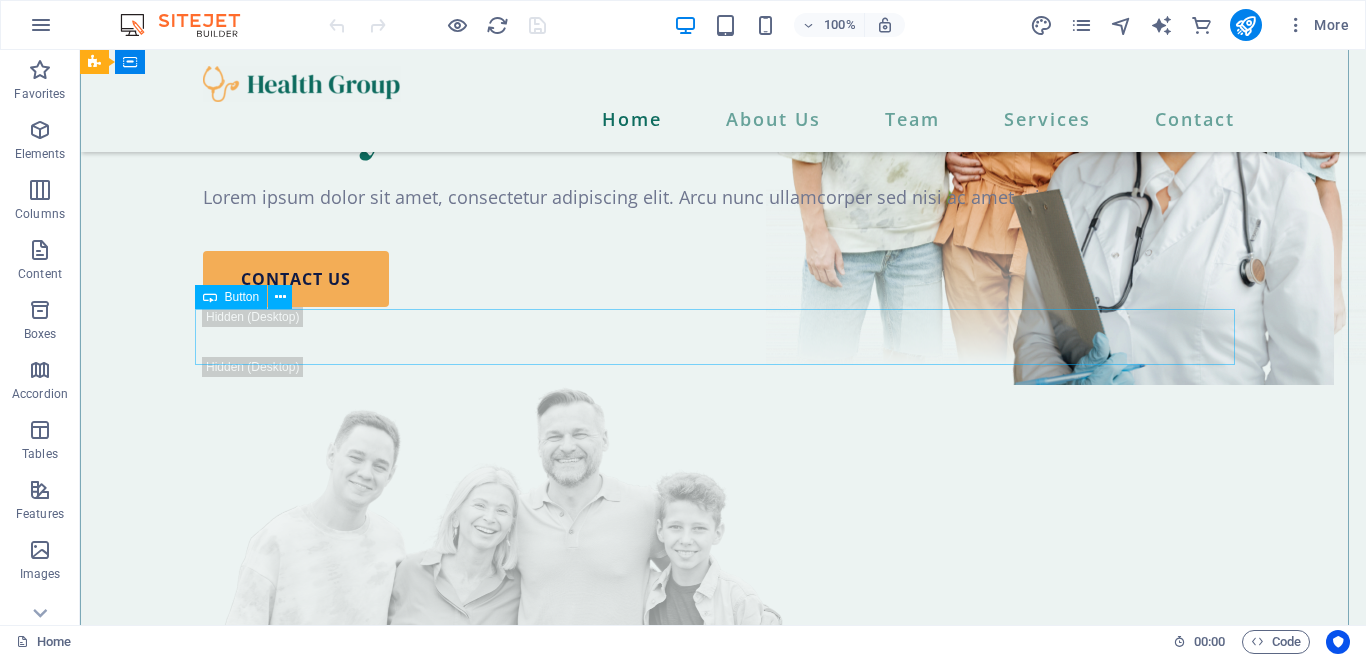 scroll, scrollTop: 0, scrollLeft: 0, axis: both 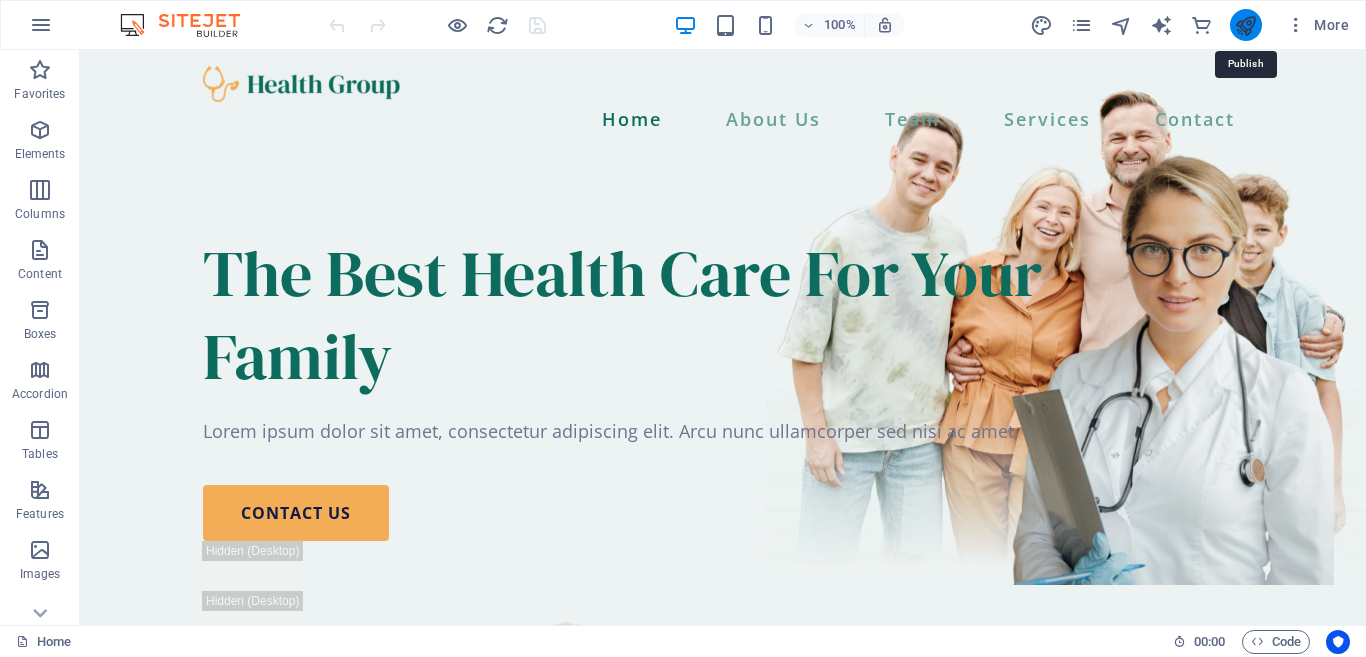 click at bounding box center (1245, 25) 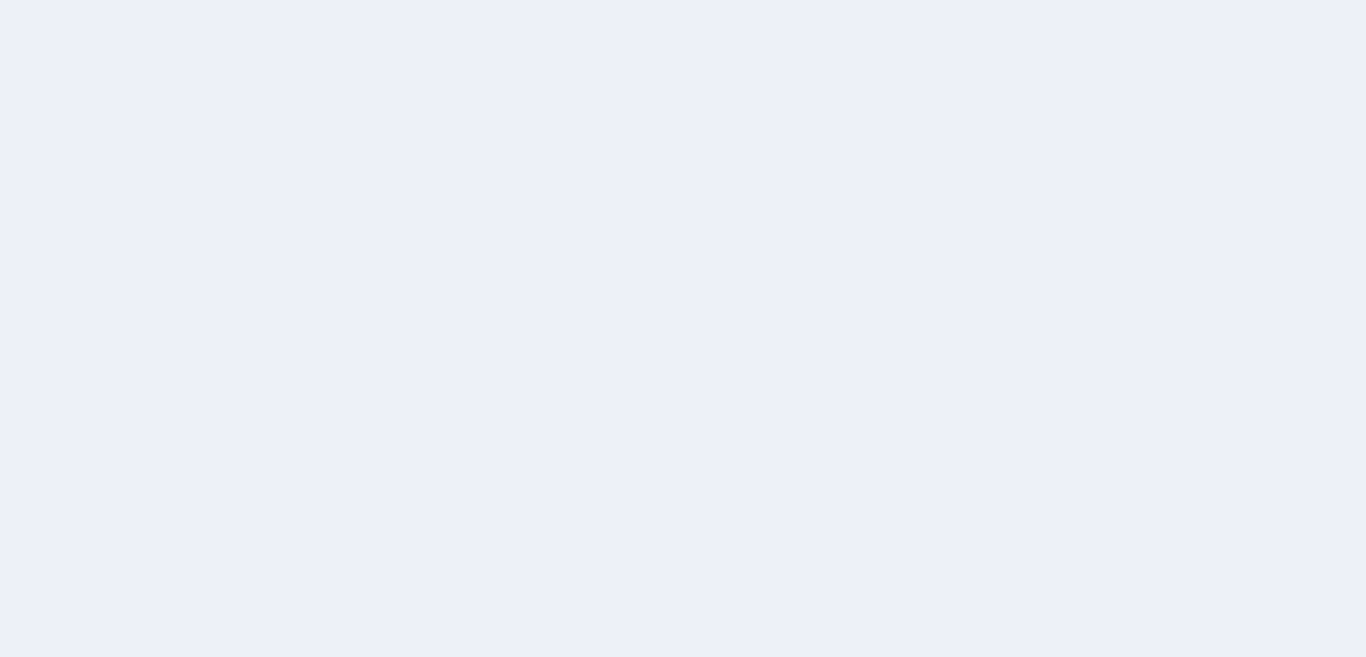 scroll, scrollTop: 0, scrollLeft: 0, axis: both 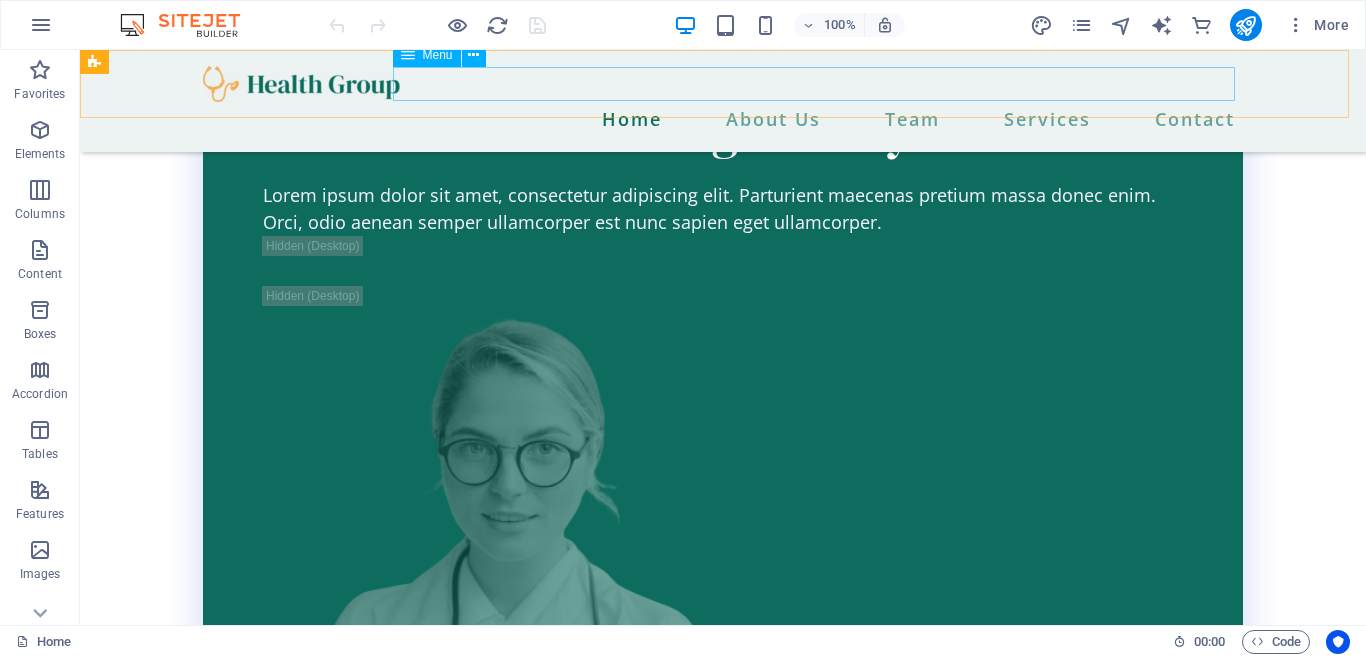 click on "Home About Us Team Services Contact" at bounding box center (723, 119) 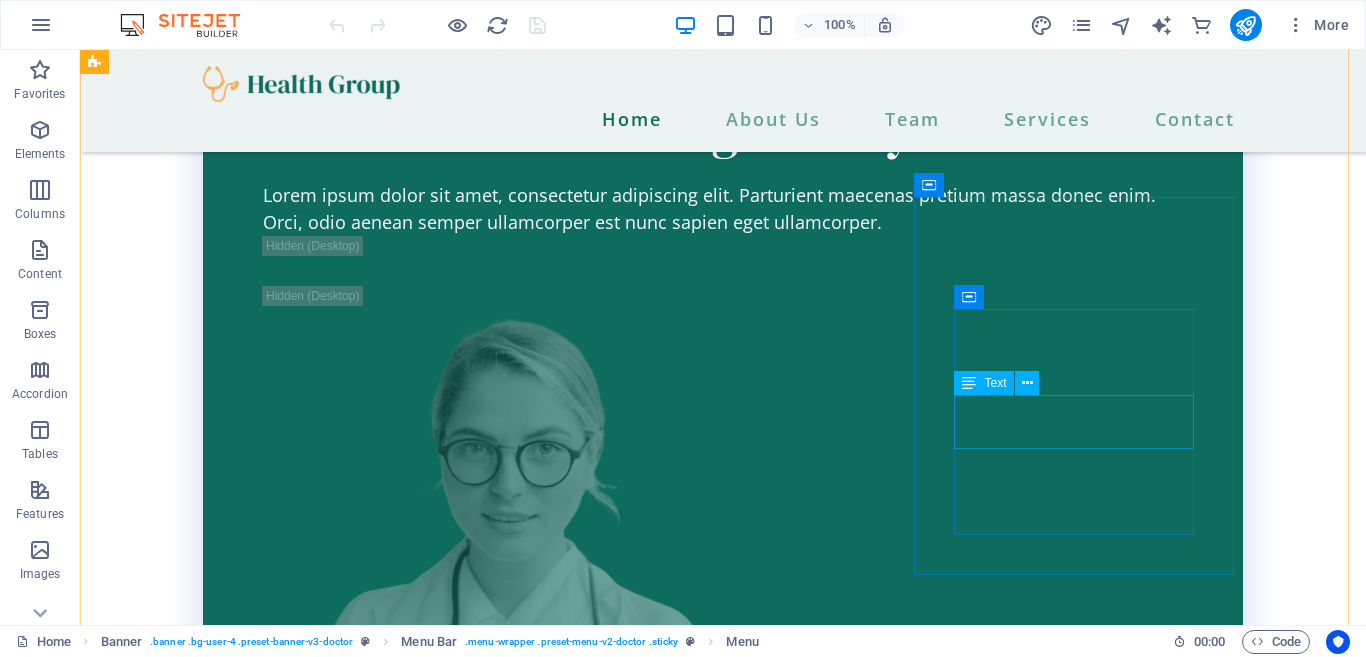 scroll, scrollTop: 3900, scrollLeft: 0, axis: vertical 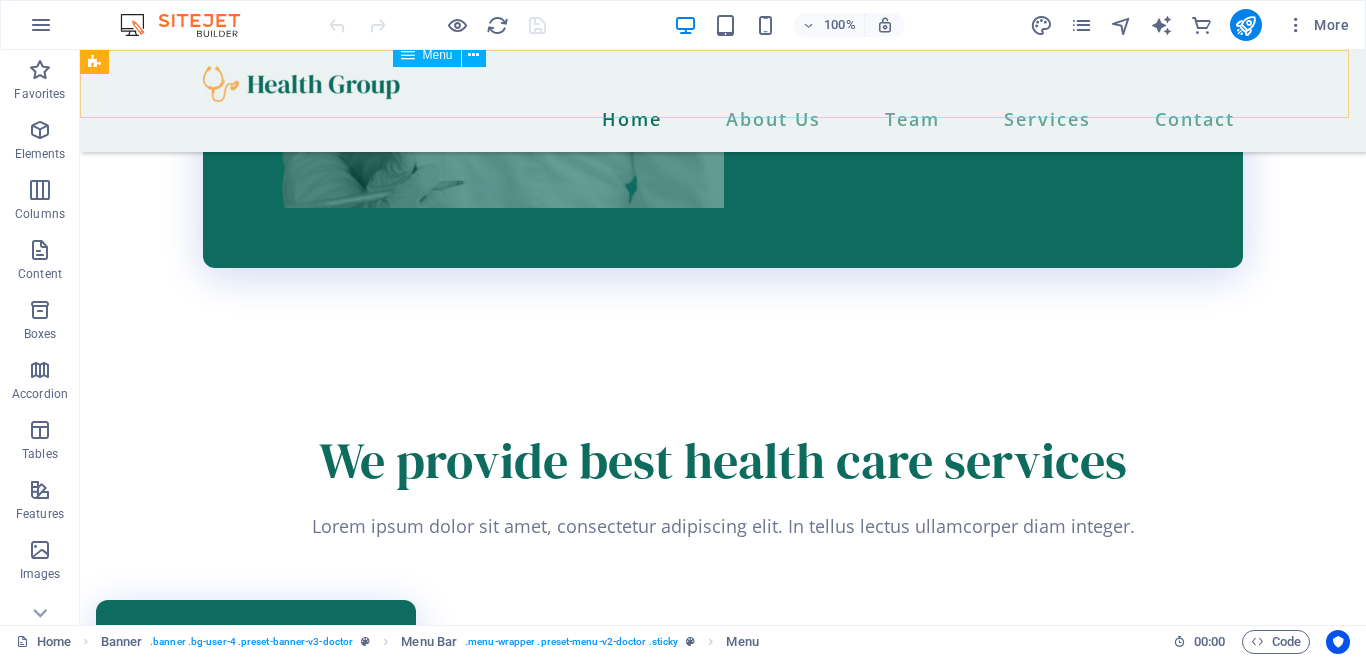 click on "Home About Us Team Services Contact" at bounding box center (723, 119) 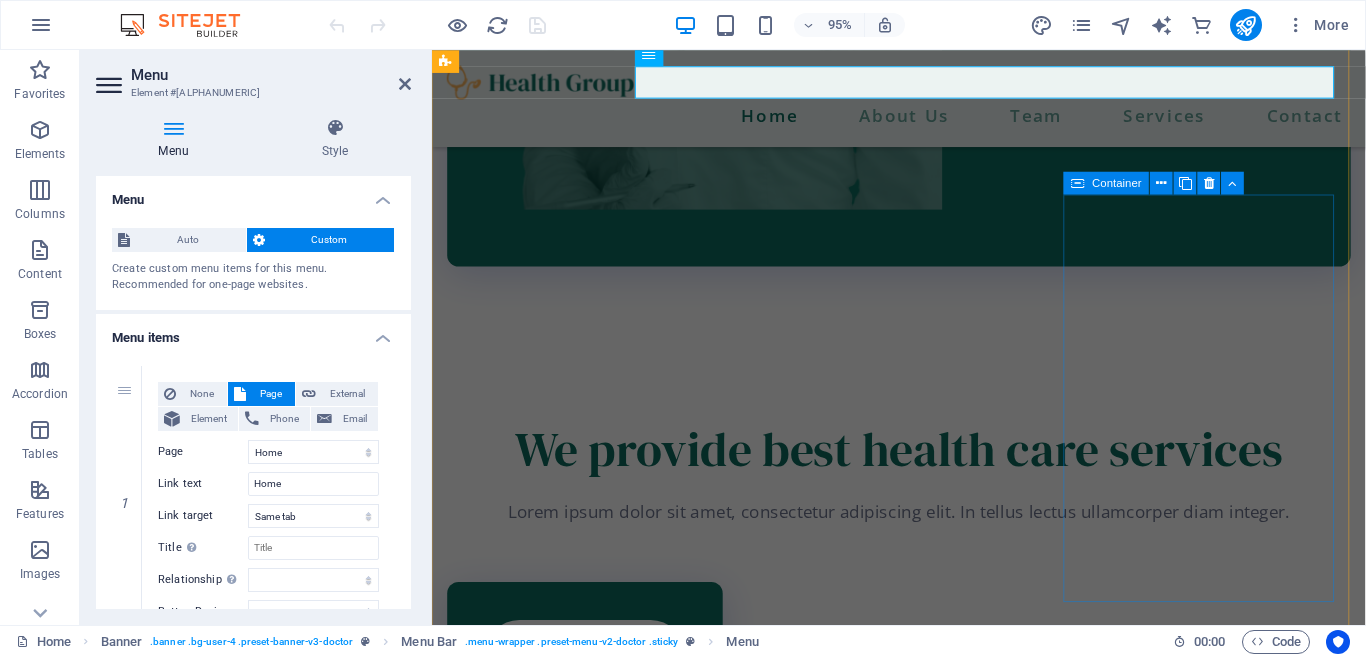 scroll, scrollTop: 3981, scrollLeft: 0, axis: vertical 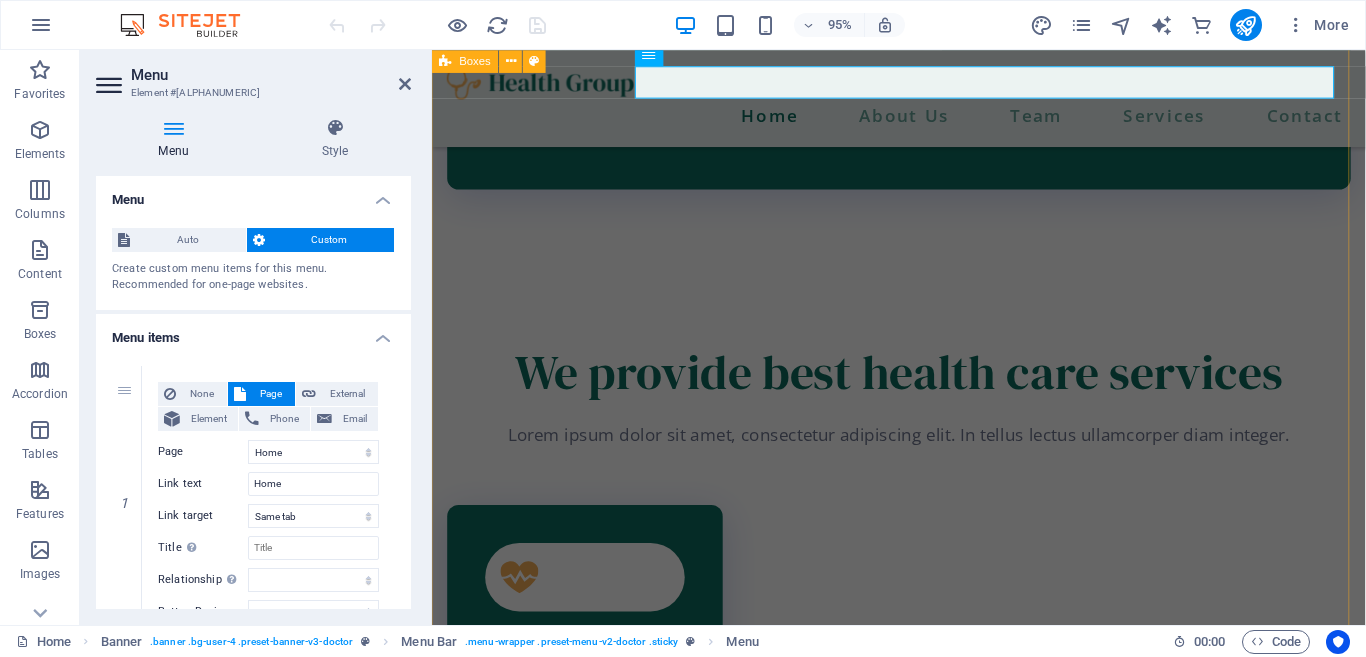 click on "Cardiology Lorem ipsum dolor sit amet, consectetur adipiscing elit.  find out more Orthopedics Lorem ipsum dolor sit amet, consectetur adipiscing elit.  find out more Neurology Lorem ipsum dolor sit amet, consectetur adipiscing elit.  find out more General Lorem ipsum dolor sit amet, consectetur adipiscing elit.  find out more Ophthalmology Lorem ipsum dolor sit amet, consectetur adipiscing elit.  find out more Pulmonology Lorem ipsum dolor sit amet, consectetur adipiscing elit.  find out more" at bounding box center [923, 1931] 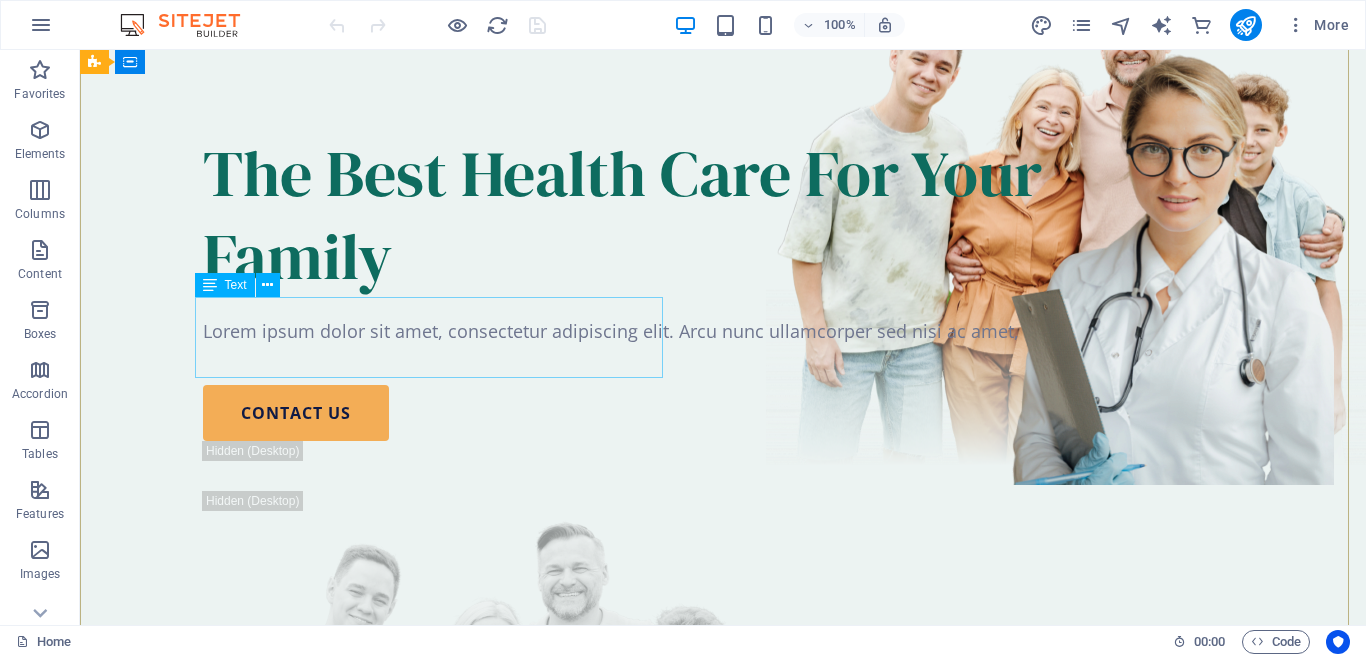 scroll, scrollTop: 0, scrollLeft: 0, axis: both 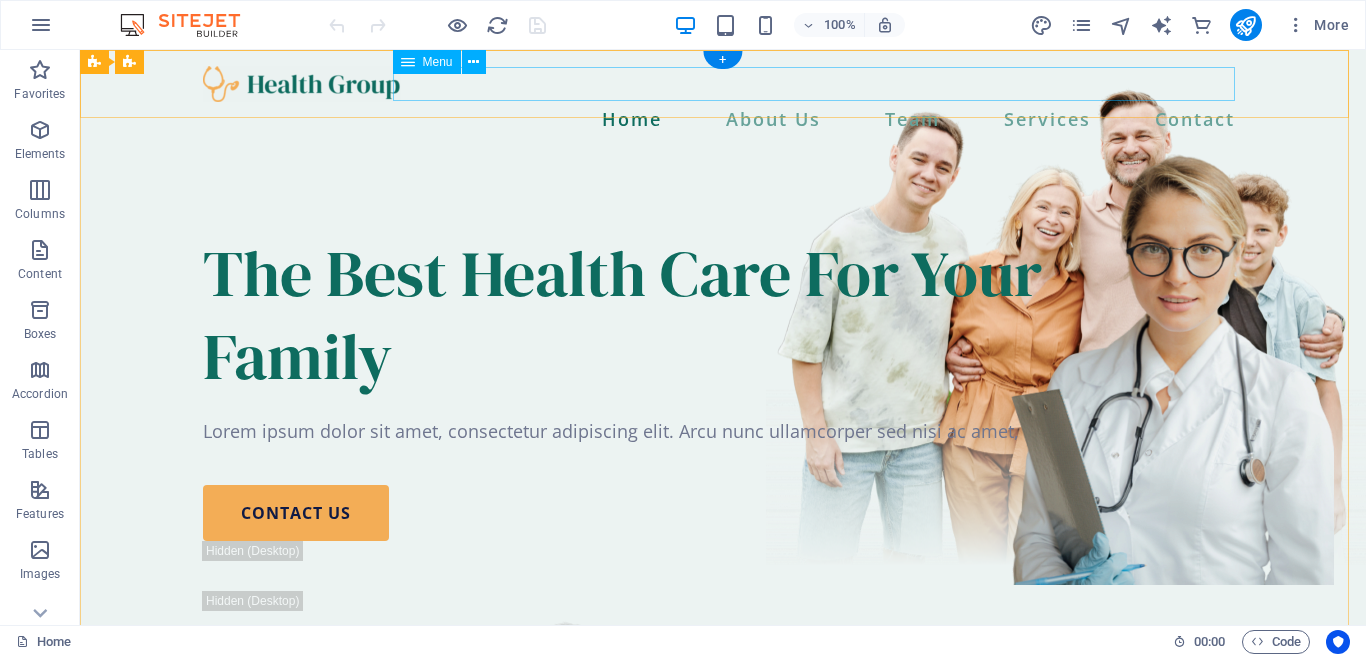 click on "Home About Us Team Services Contact" at bounding box center [723, 119] 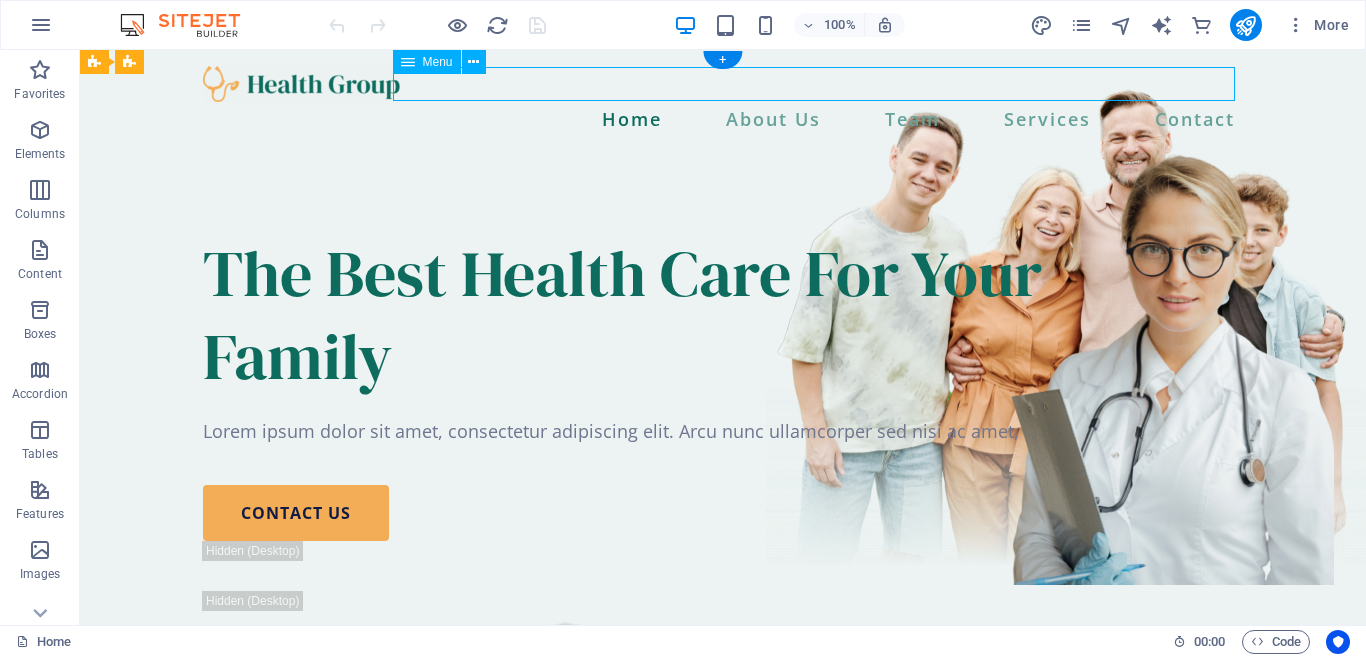 click on "Home About Us Team Services Contact" at bounding box center [723, 119] 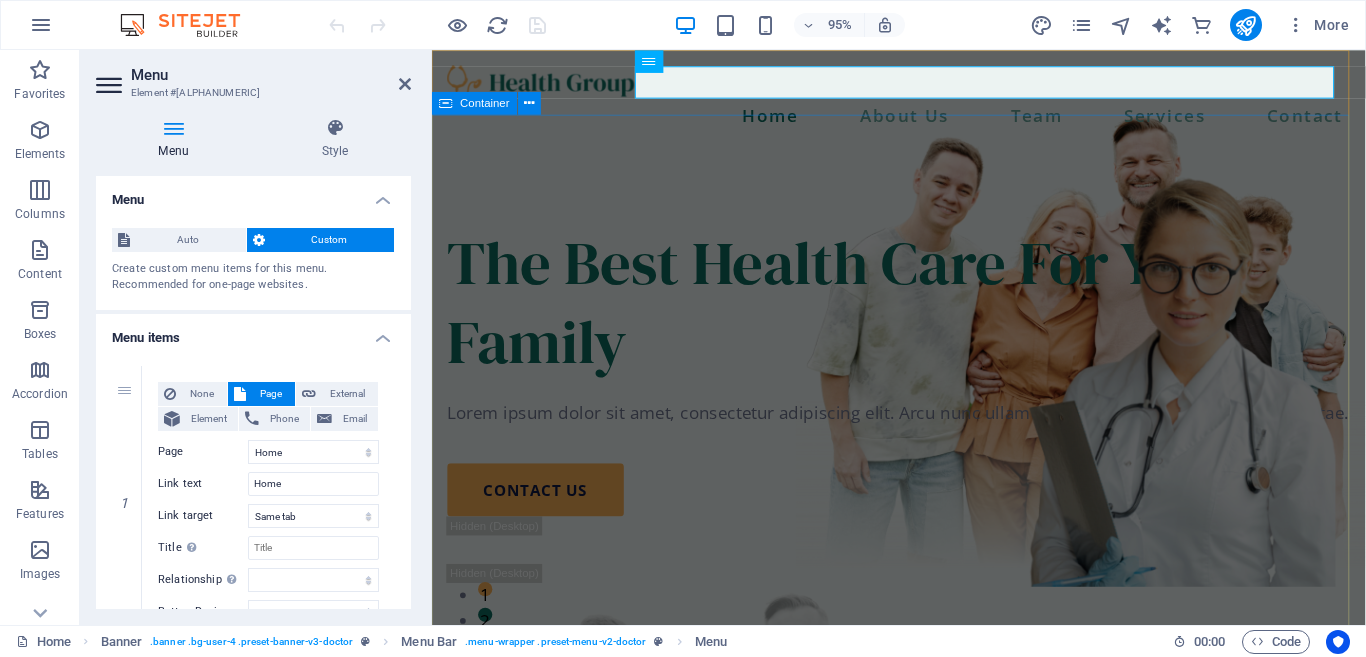 drag, startPoint x: 53, startPoint y: 147, endPoint x: 484, endPoint y: 190, distance: 433.1397 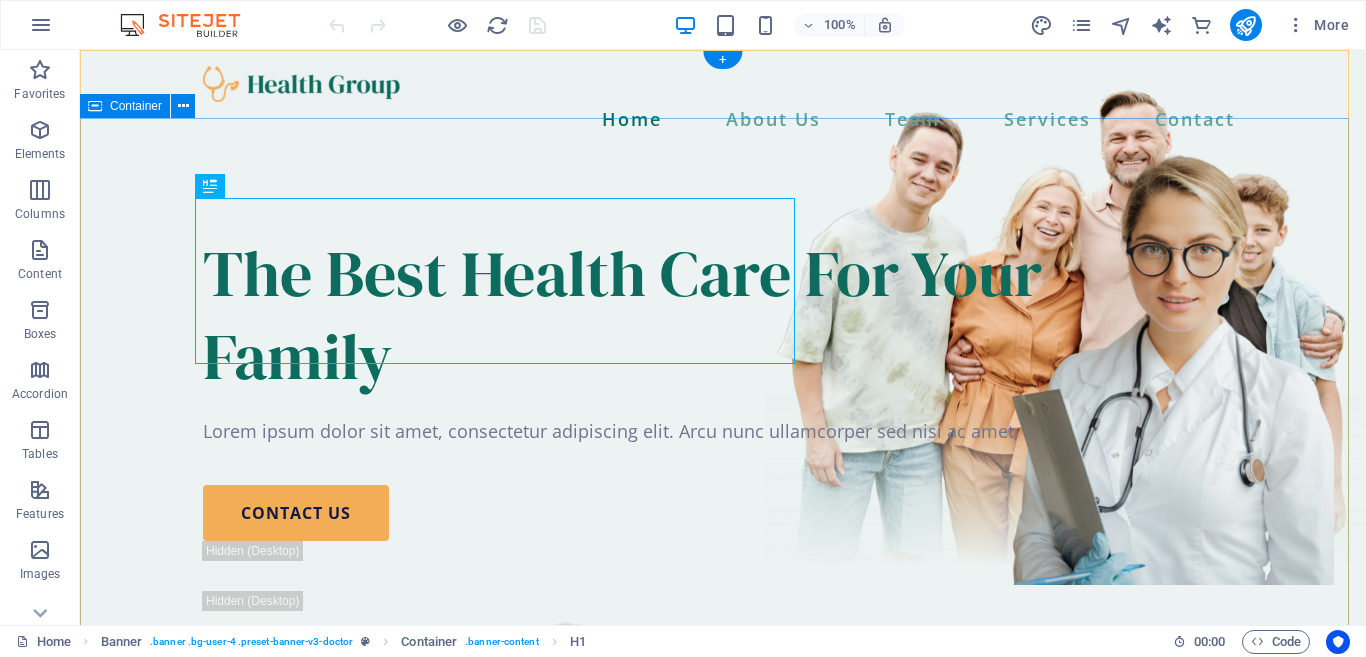click on "The Best Health Care For Your Family Lorem ipsum dolor sit amet, consectetur adipiscing elit. Arcu nunc ullamcorper sed nisi ac amet, nisl diam vitae. contact us" at bounding box center [723, 665] 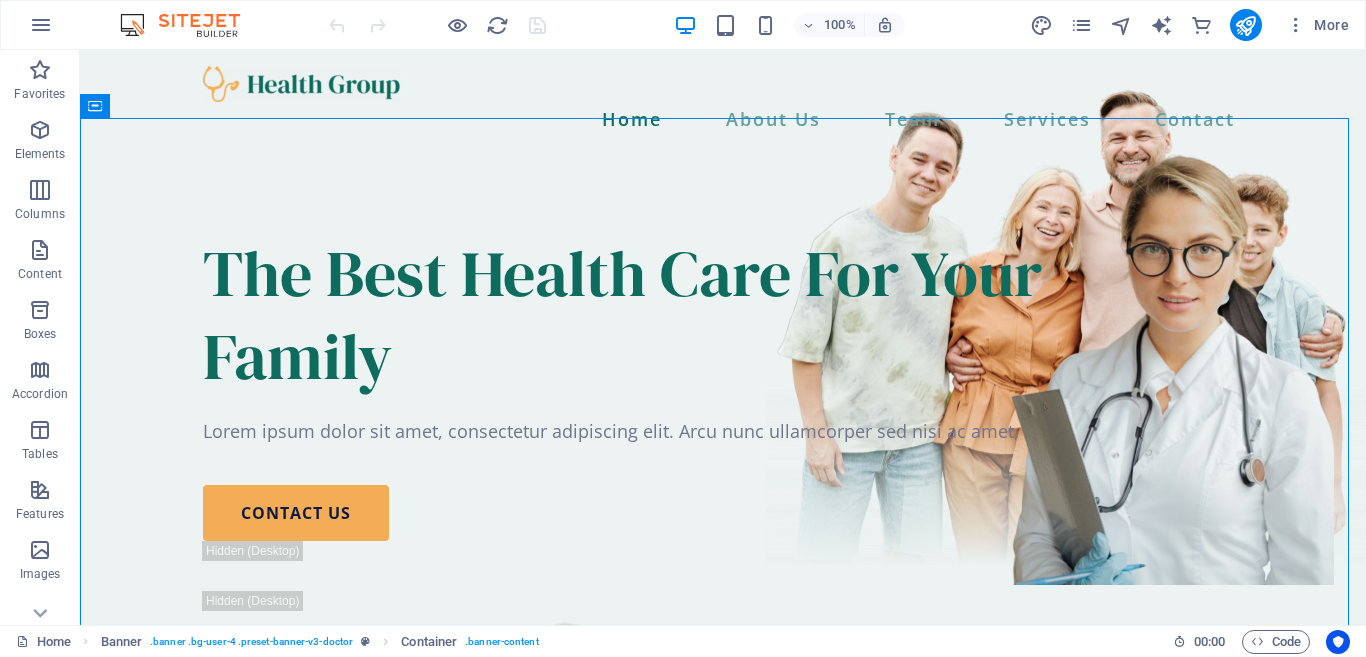 click on "100% More" at bounding box center [683, 25] 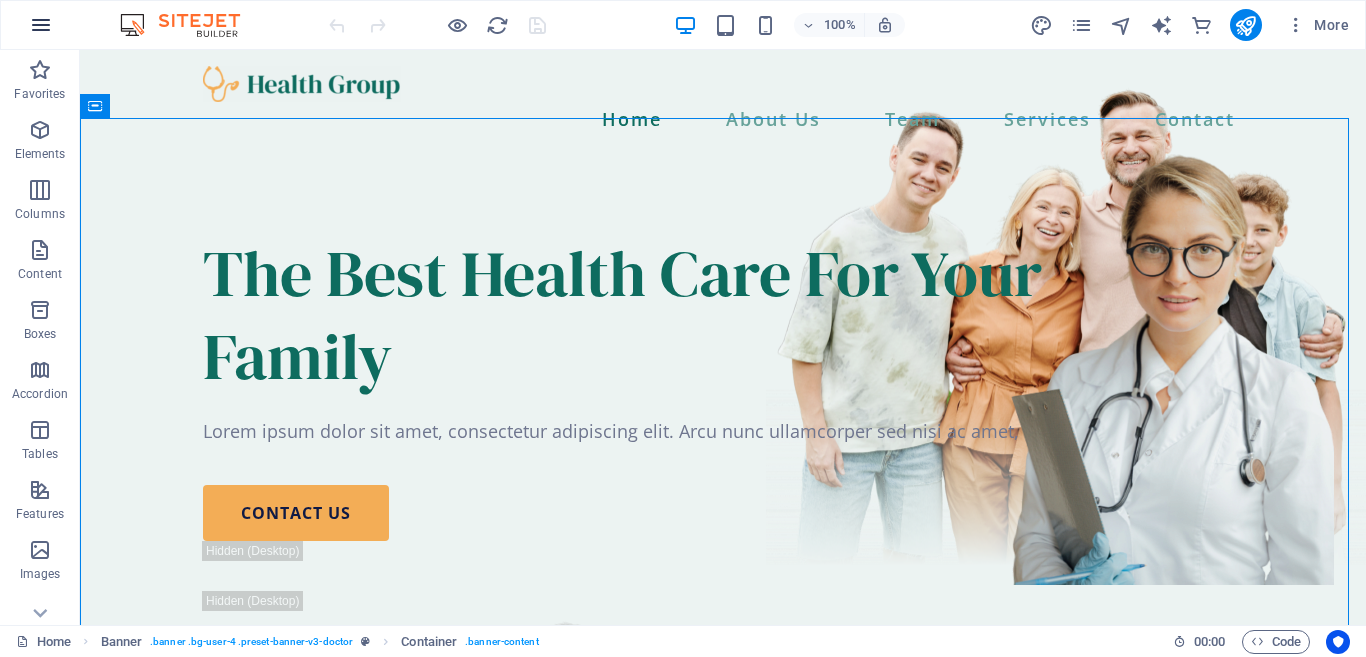 click at bounding box center (41, 25) 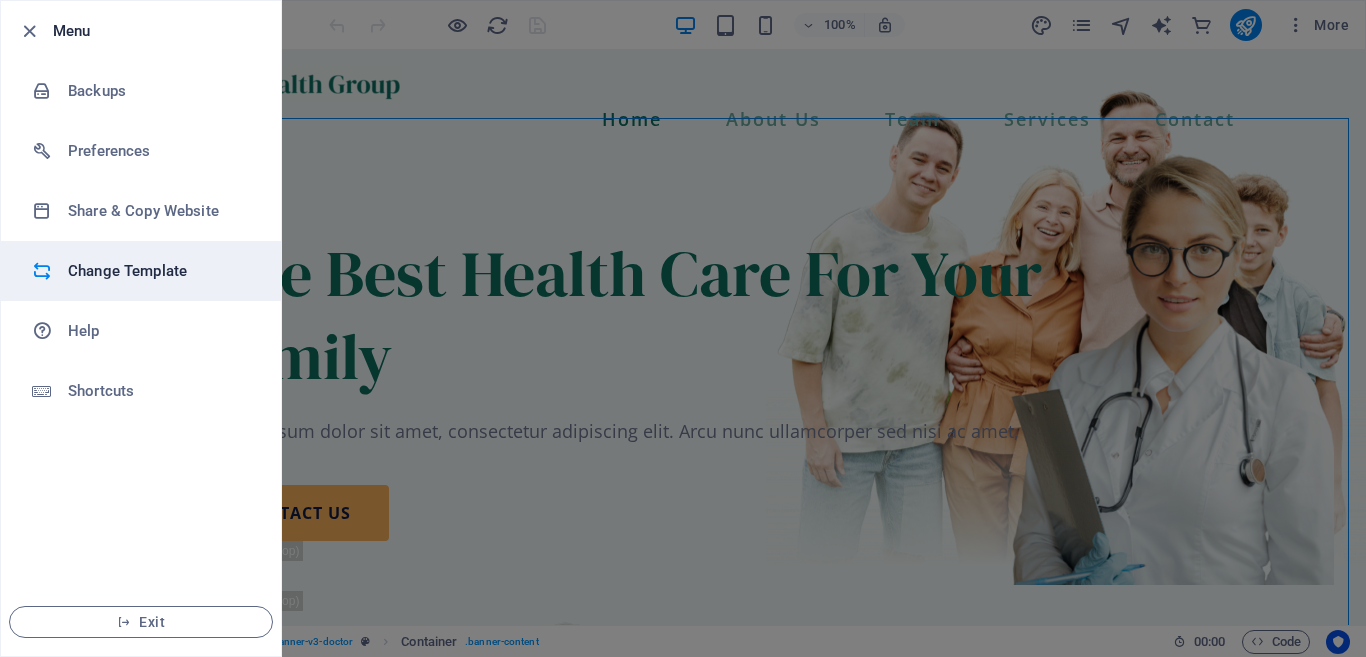 click on "Change Template" at bounding box center (160, 271) 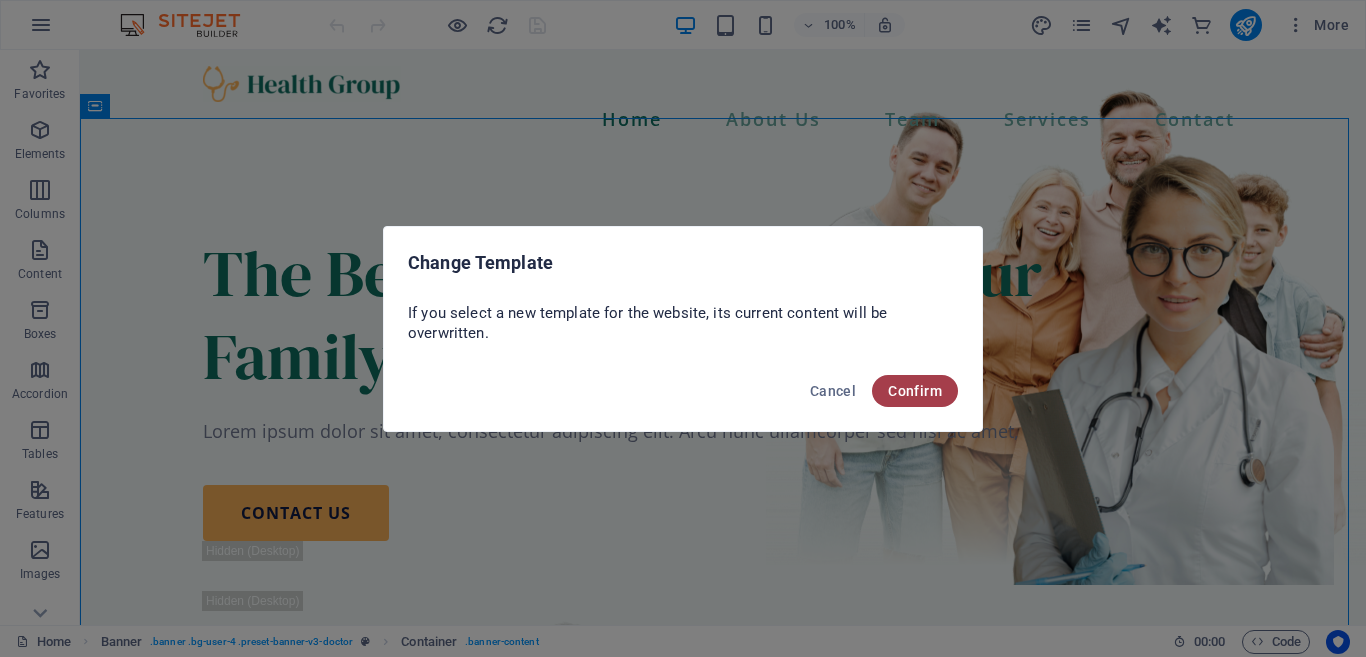 click on "Confirm" at bounding box center [915, 391] 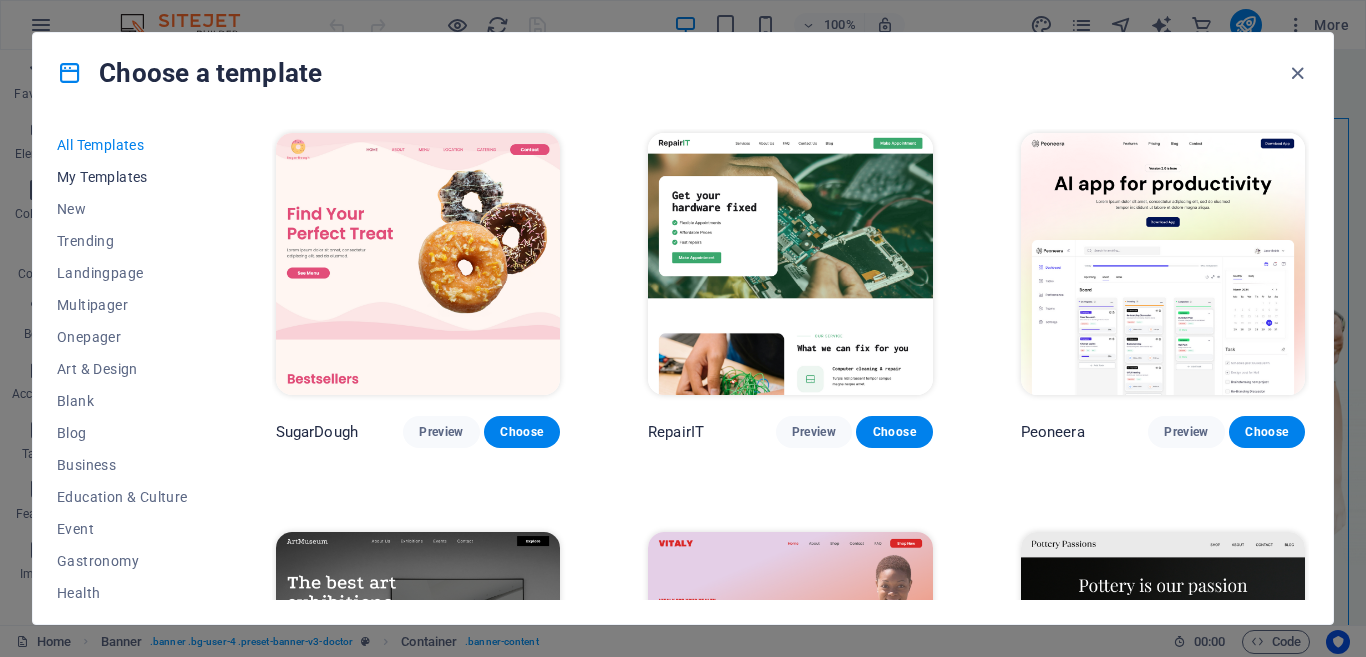 click on "My Templates" at bounding box center [122, 177] 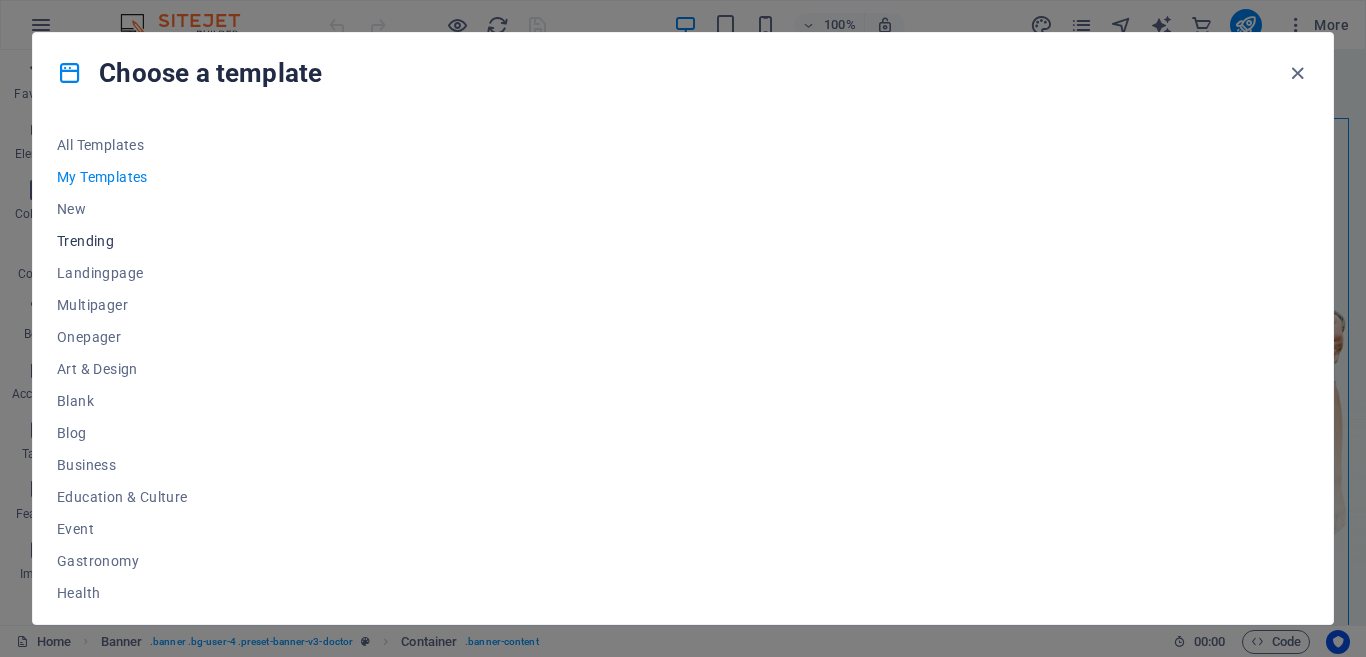 click on "Trending" at bounding box center (122, 241) 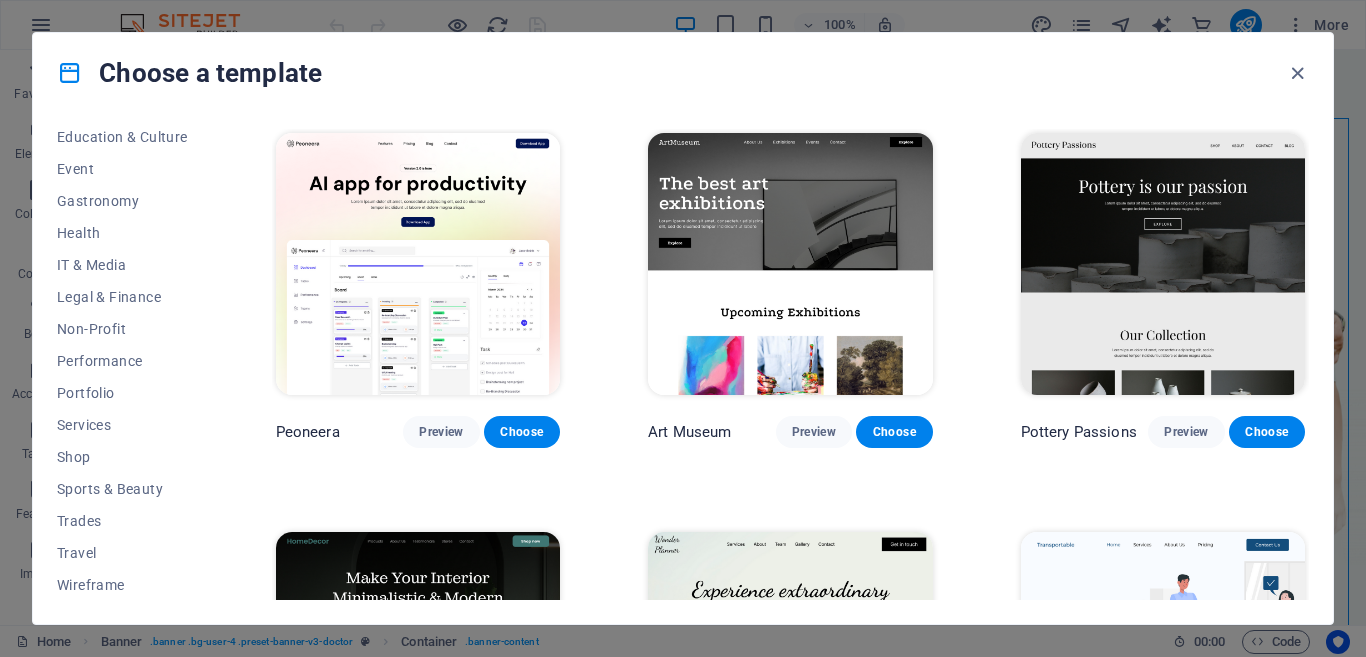 scroll, scrollTop: 361, scrollLeft: 0, axis: vertical 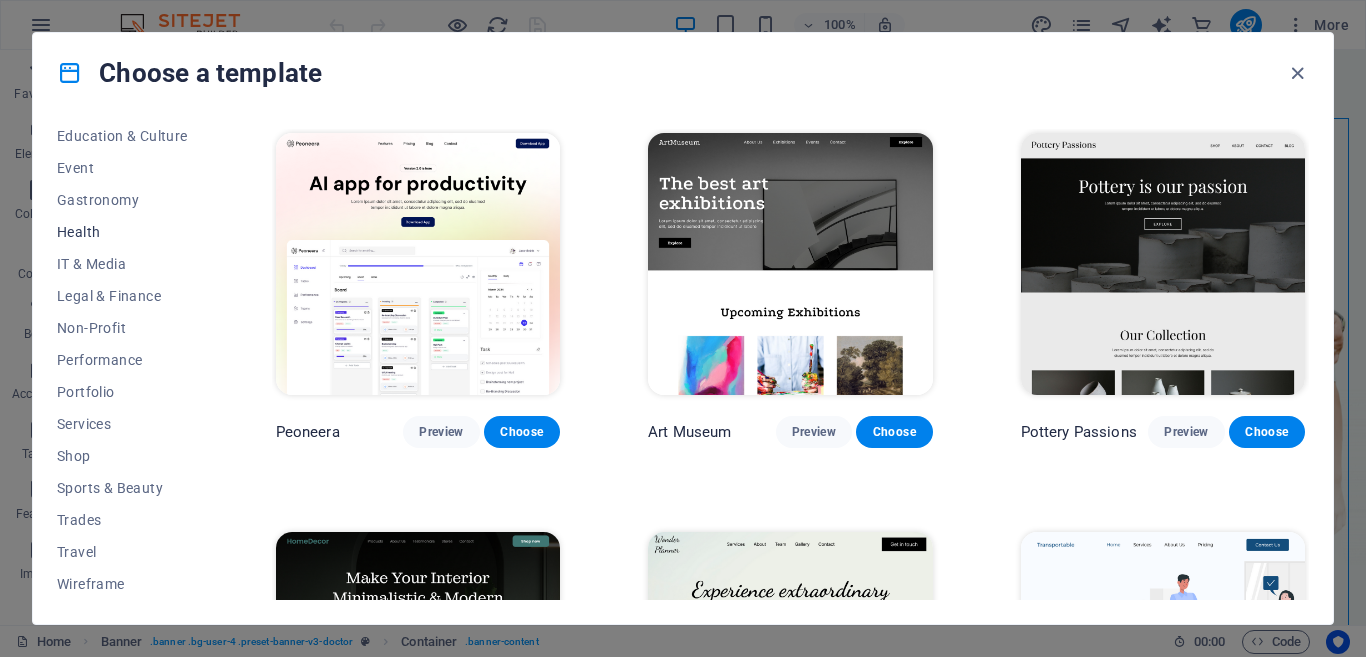 click on "Health" at bounding box center [122, 232] 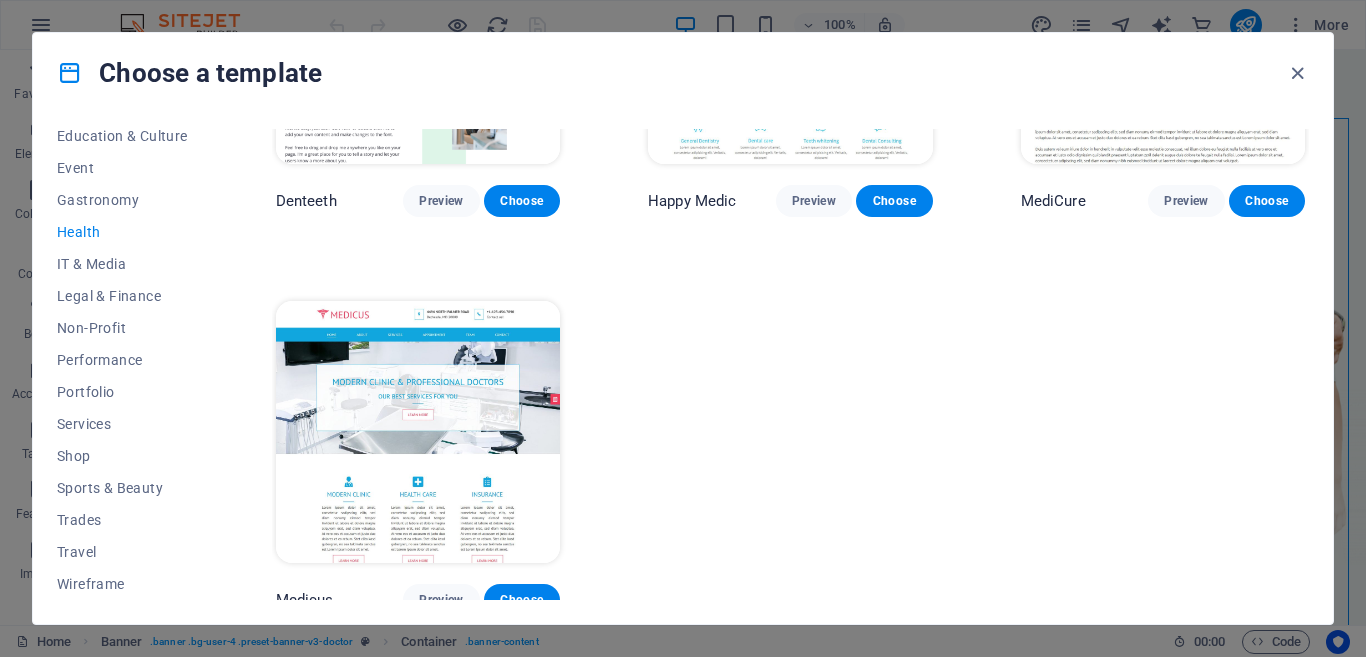 scroll, scrollTop: 639, scrollLeft: 0, axis: vertical 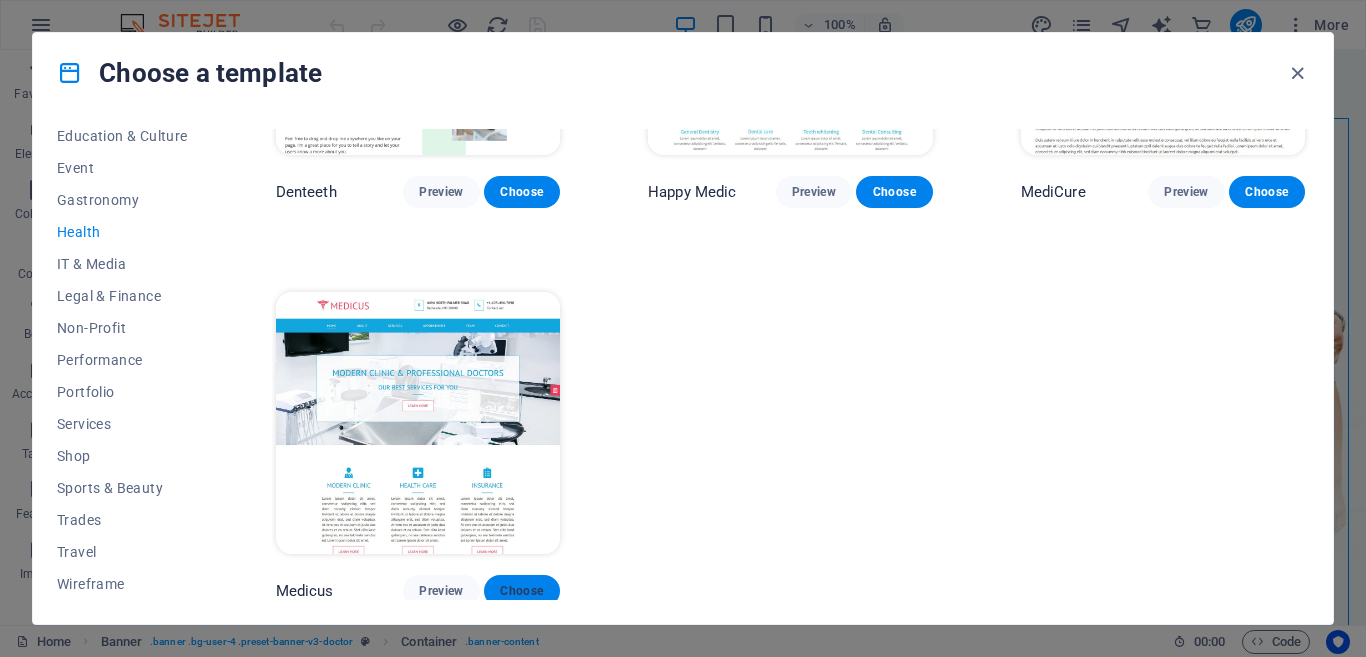 click on "Choose" at bounding box center (522, 591) 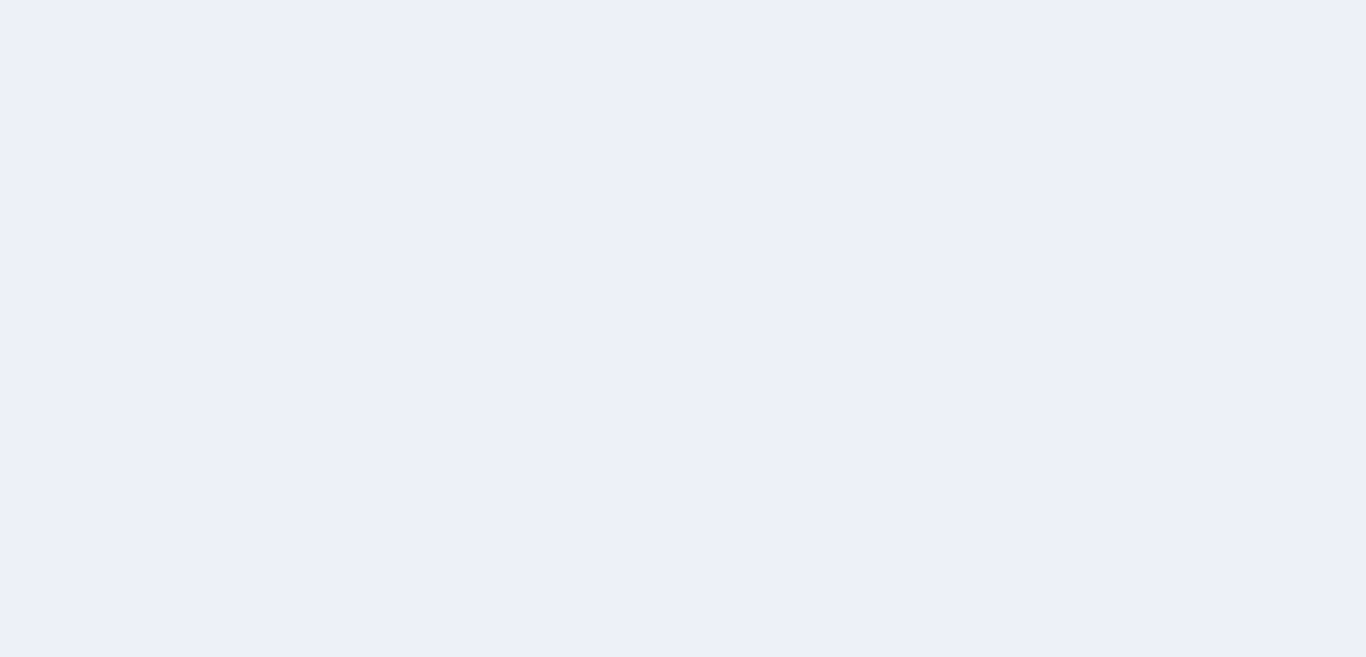 scroll, scrollTop: 0, scrollLeft: 0, axis: both 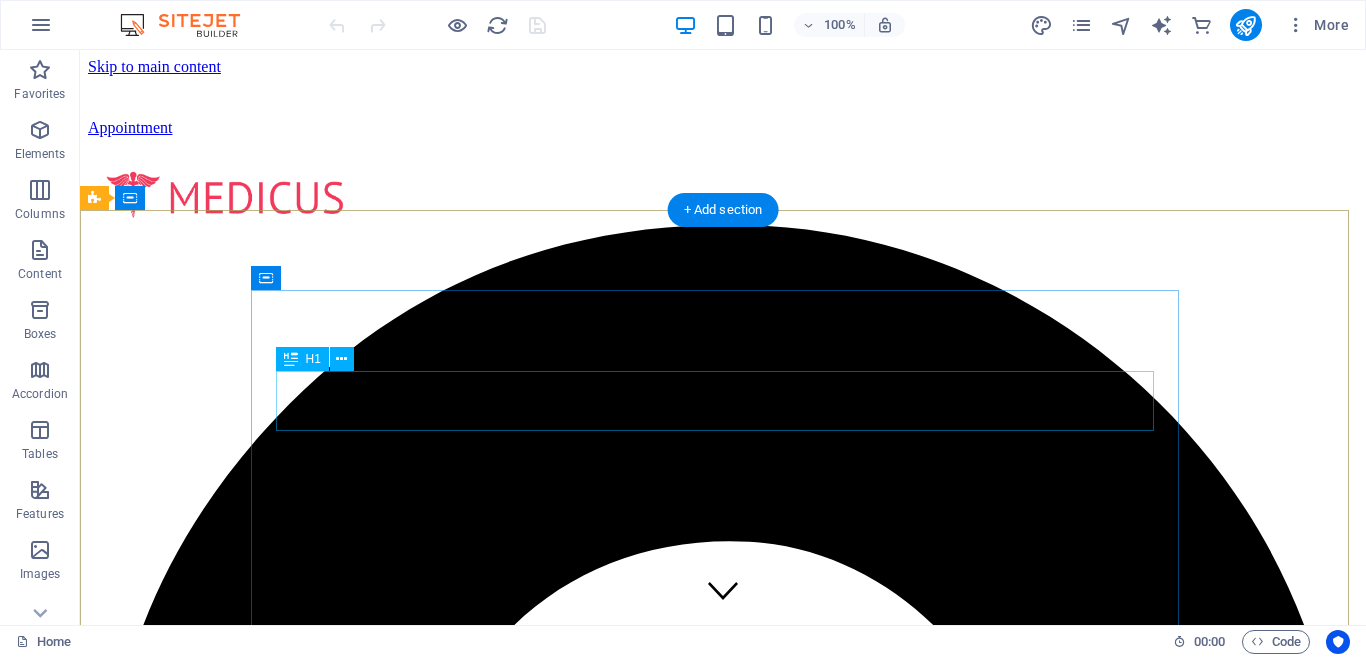 click on "Modern clinic & professional doctors" at bounding box center [723, 8059] 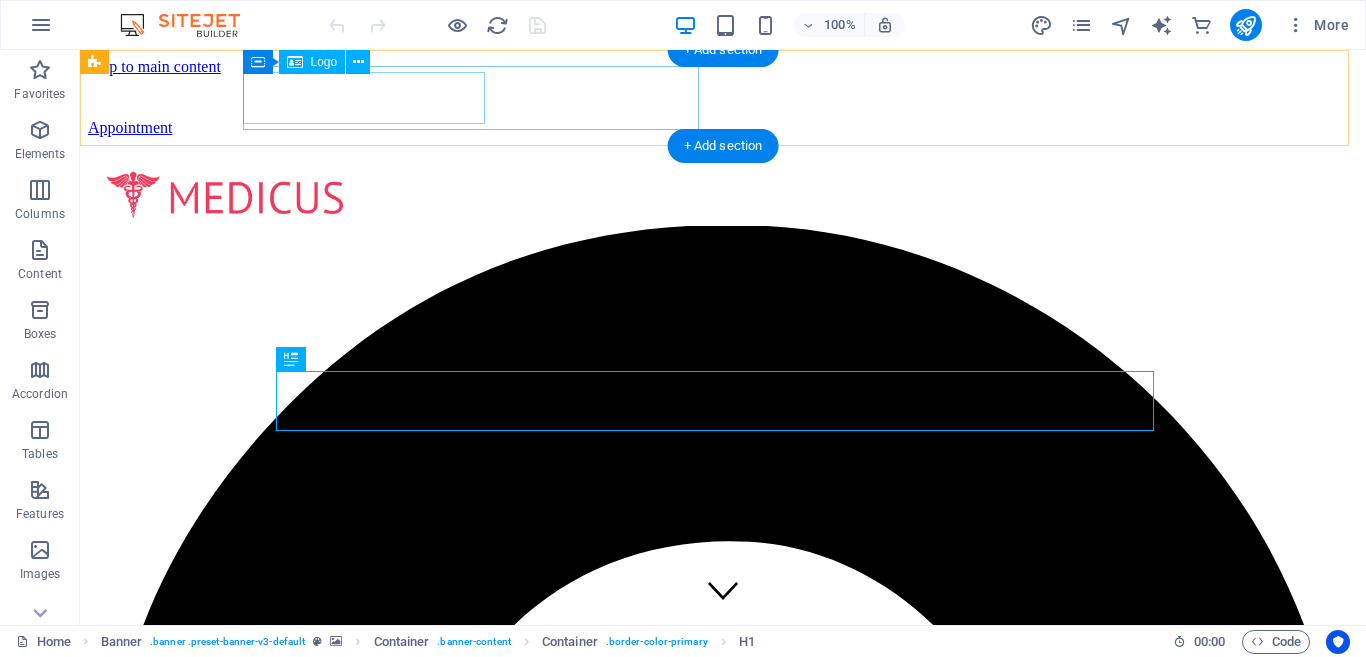 click at bounding box center (723, 197) 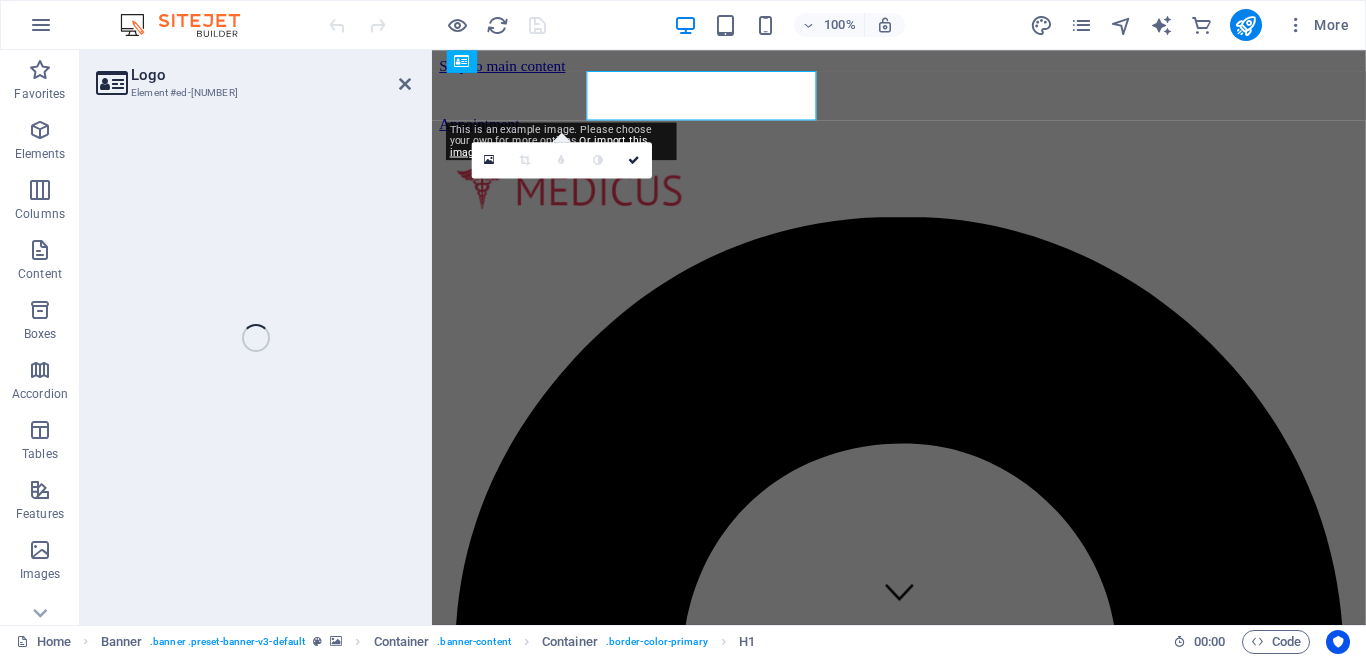 click at bounding box center (923, 197) 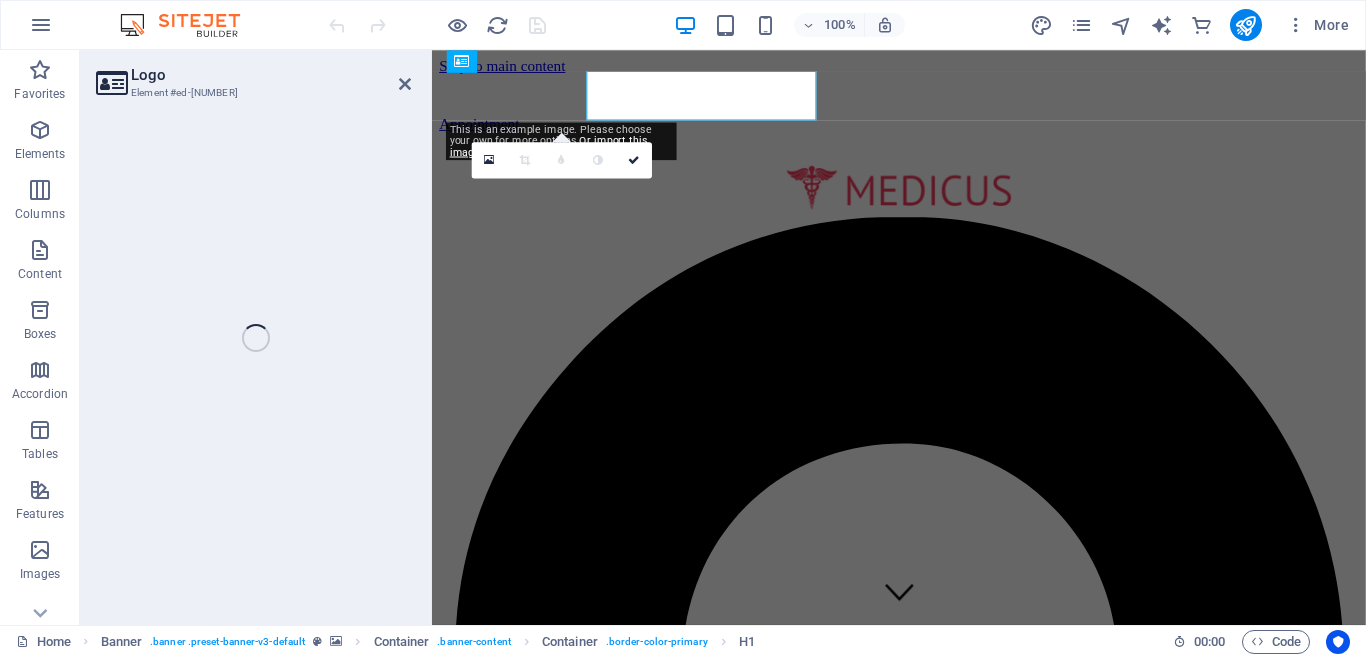 select on "px" 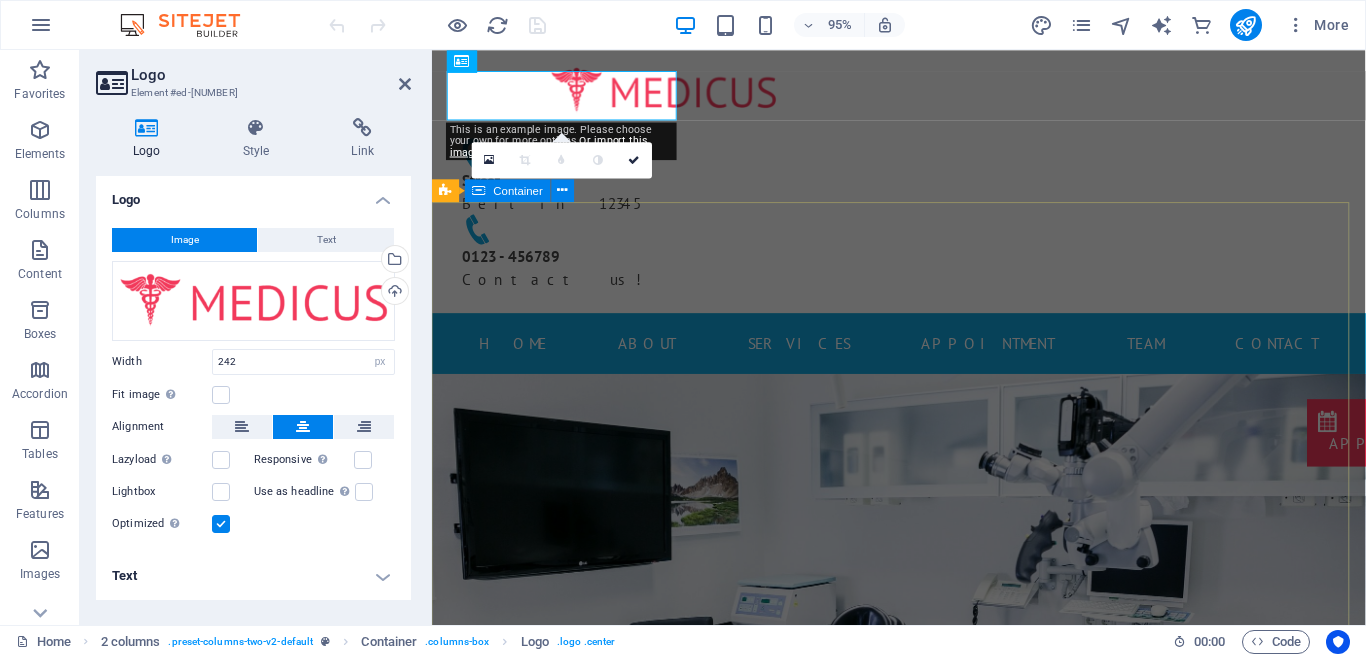 click on "Modern clinic & professional doctors Our best services for you Learn more" at bounding box center [923, 1162] 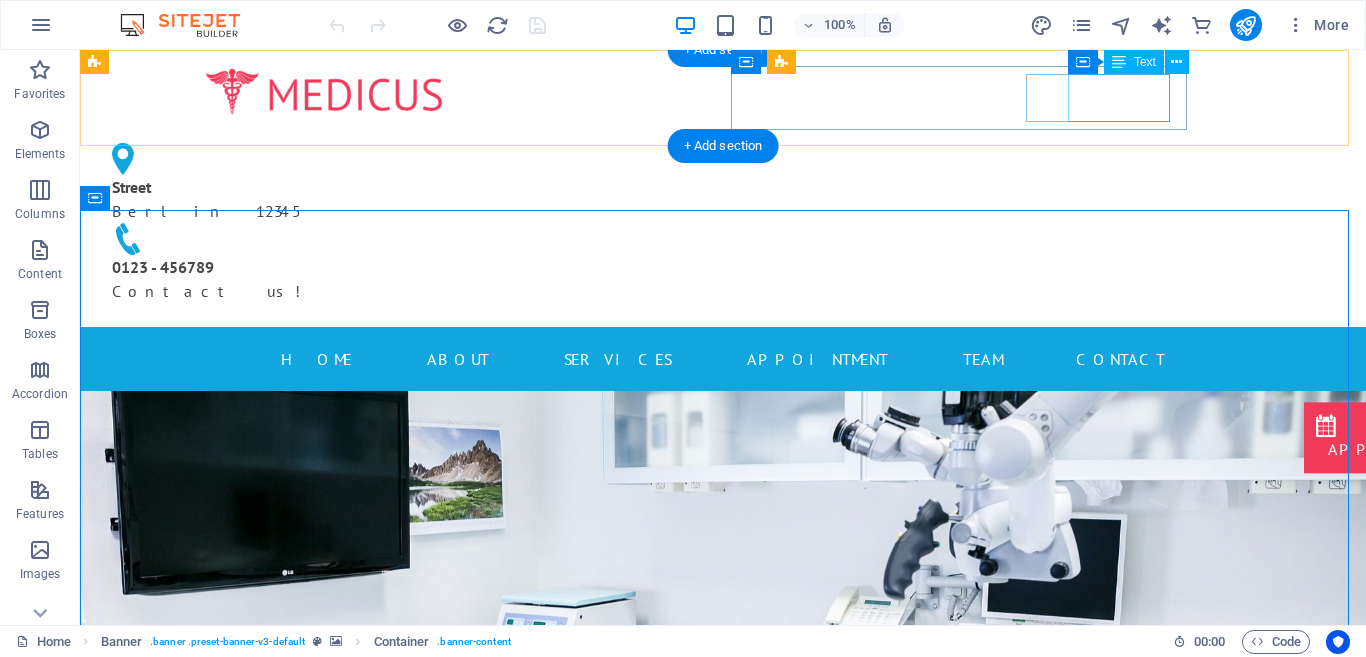 click on "0123 - 456789 Contact us!" at bounding box center (324, 279) 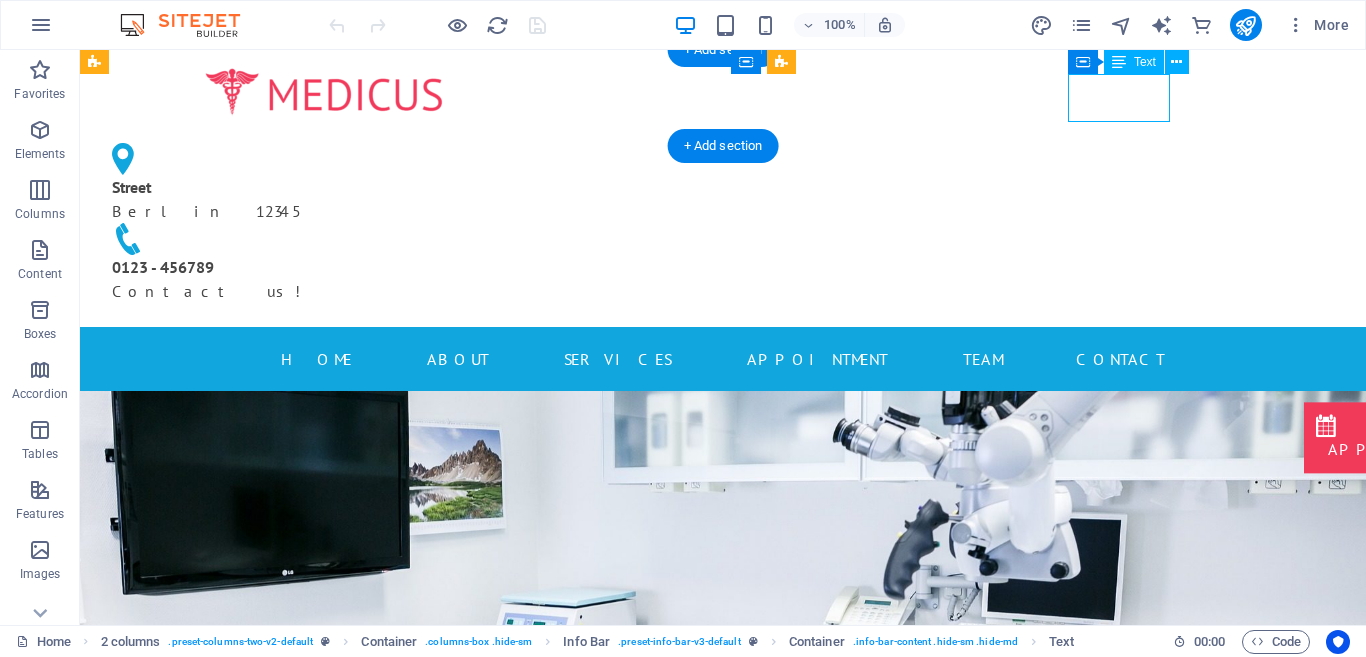 click on "0123 - 456789 Contact us!" at bounding box center [324, 279] 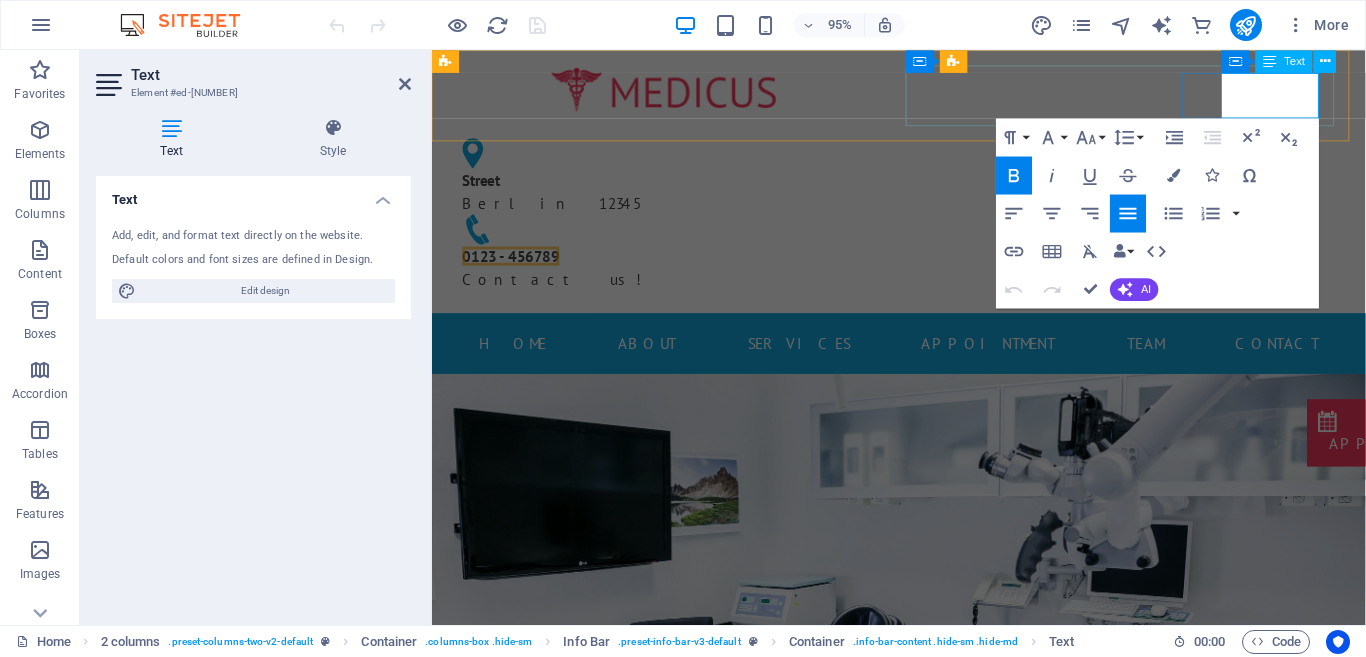 click on "0123 - 456789" at bounding box center (515, 267) 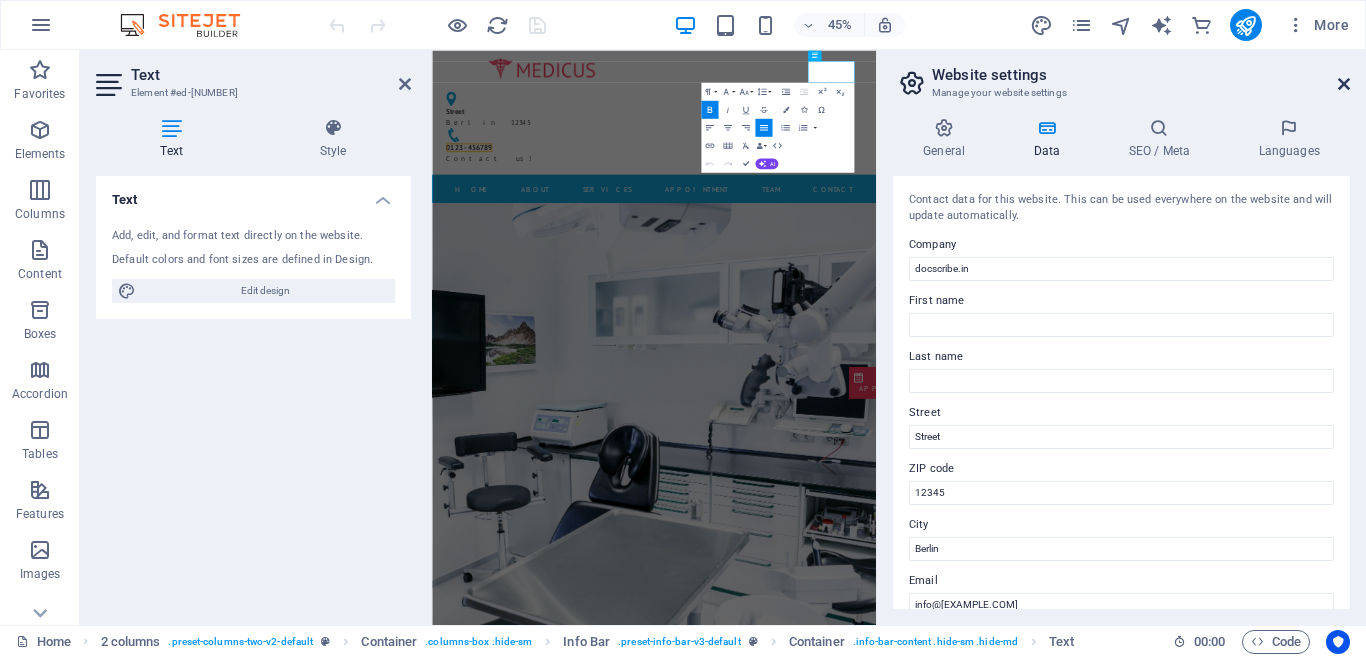 click at bounding box center [1344, 84] 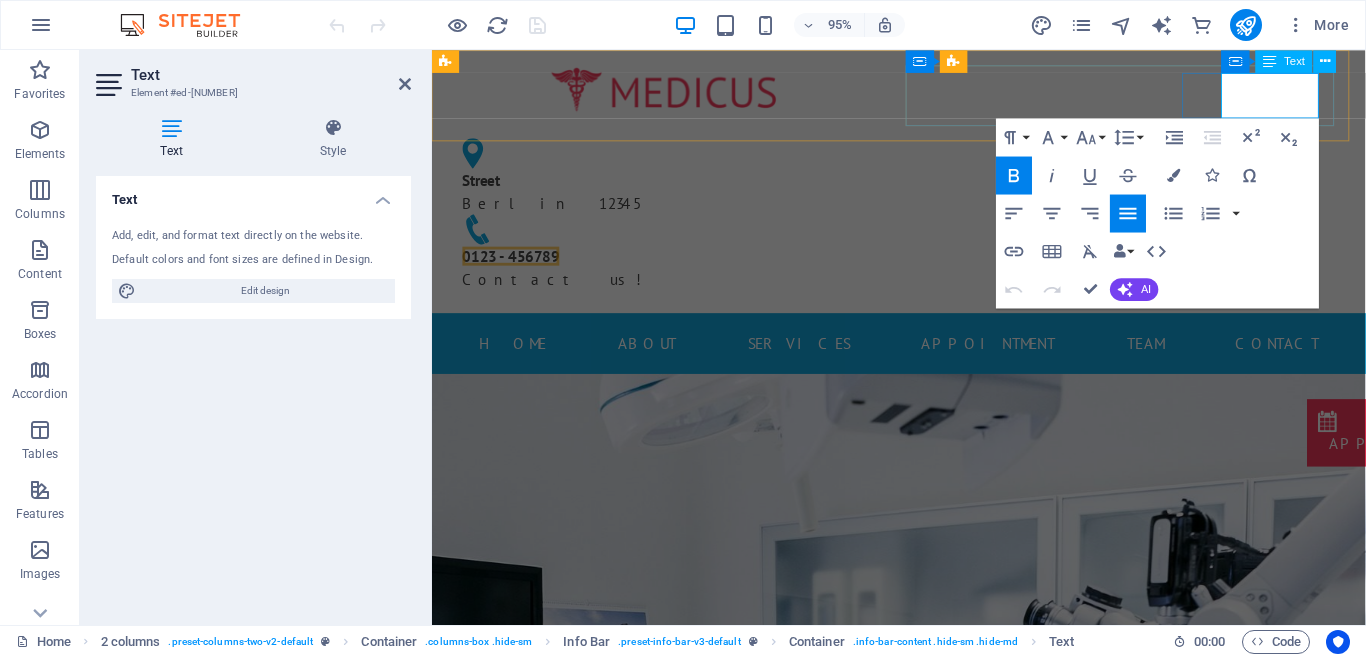click on "0123 - 456789" at bounding box center [515, 267] 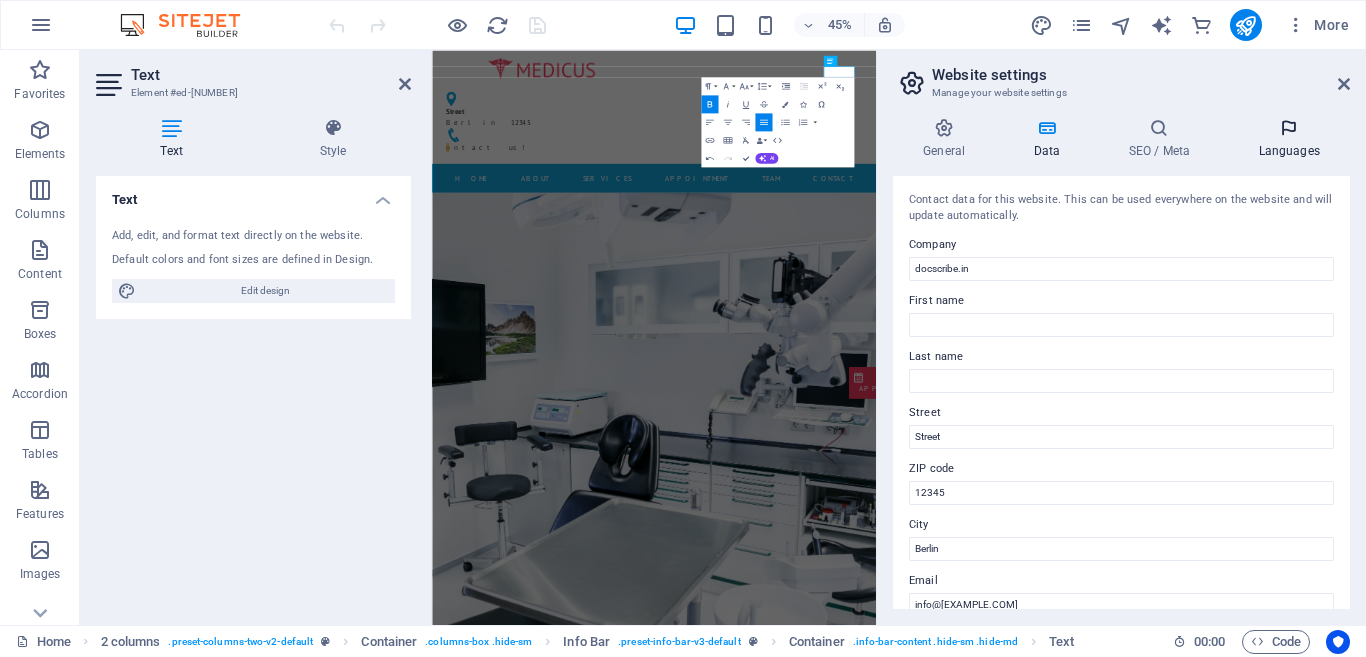 type 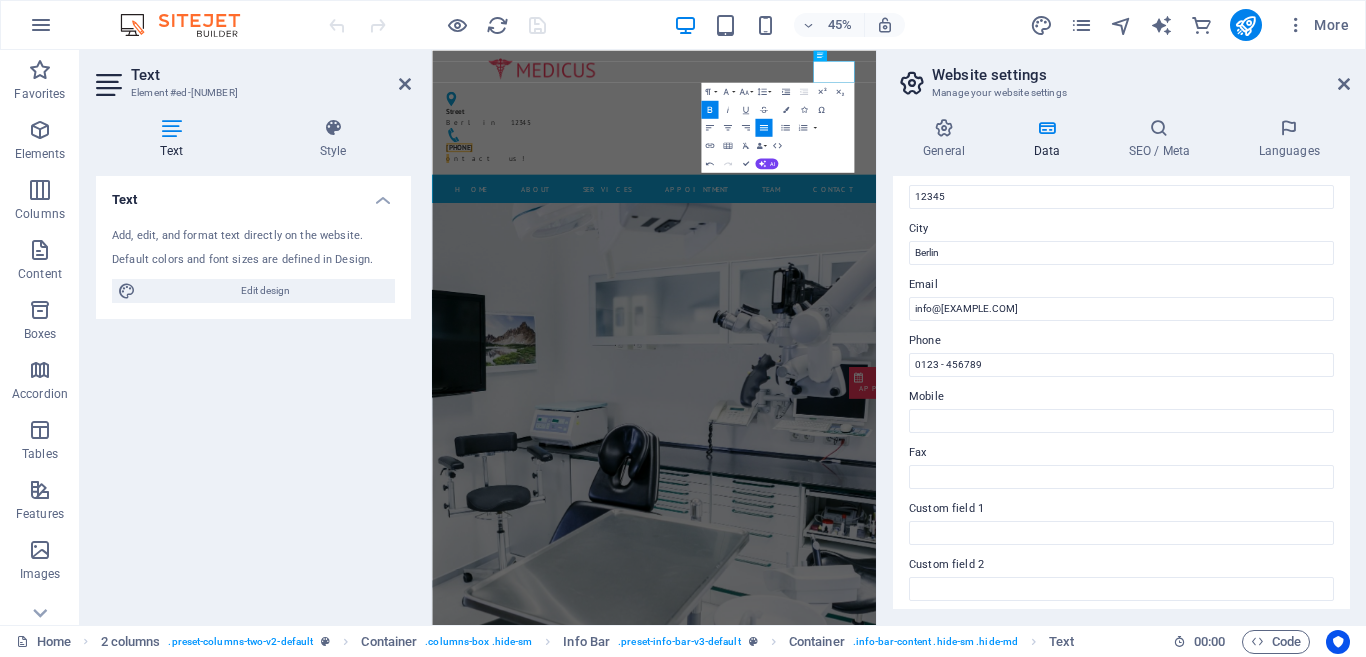 scroll, scrollTop: 300, scrollLeft: 0, axis: vertical 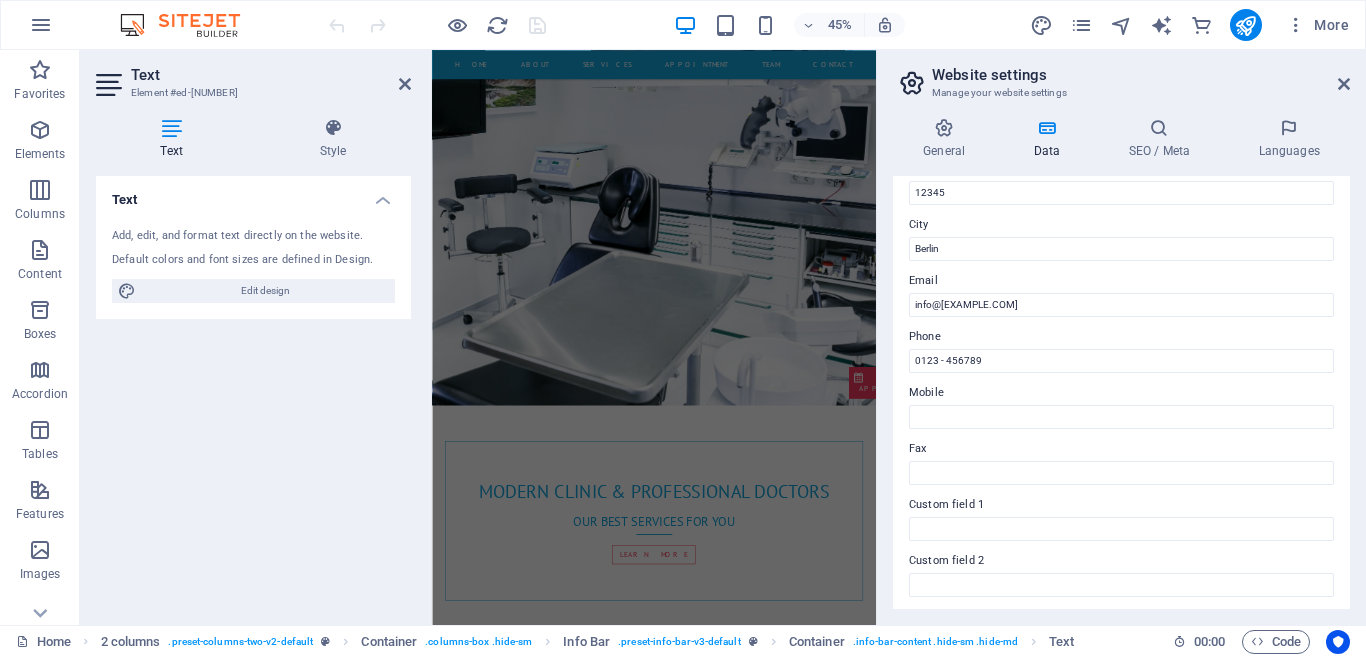 click on "Website settings" at bounding box center (1141, 75) 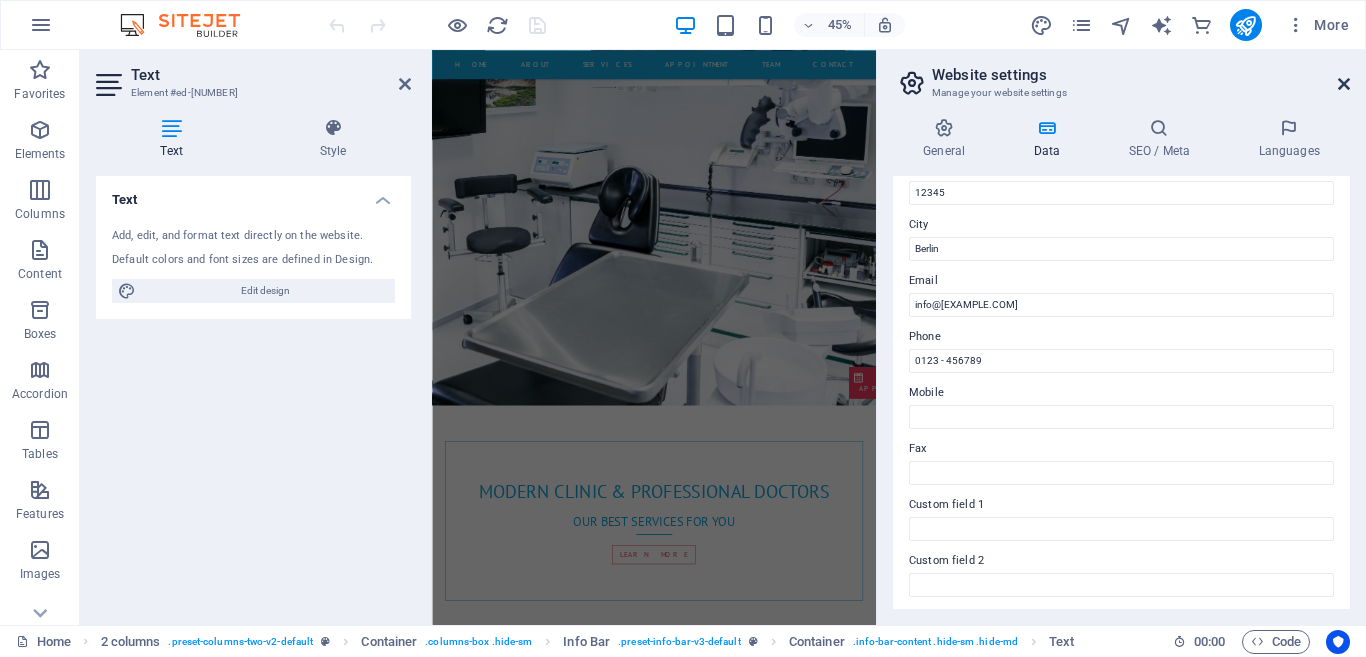click at bounding box center [1344, 84] 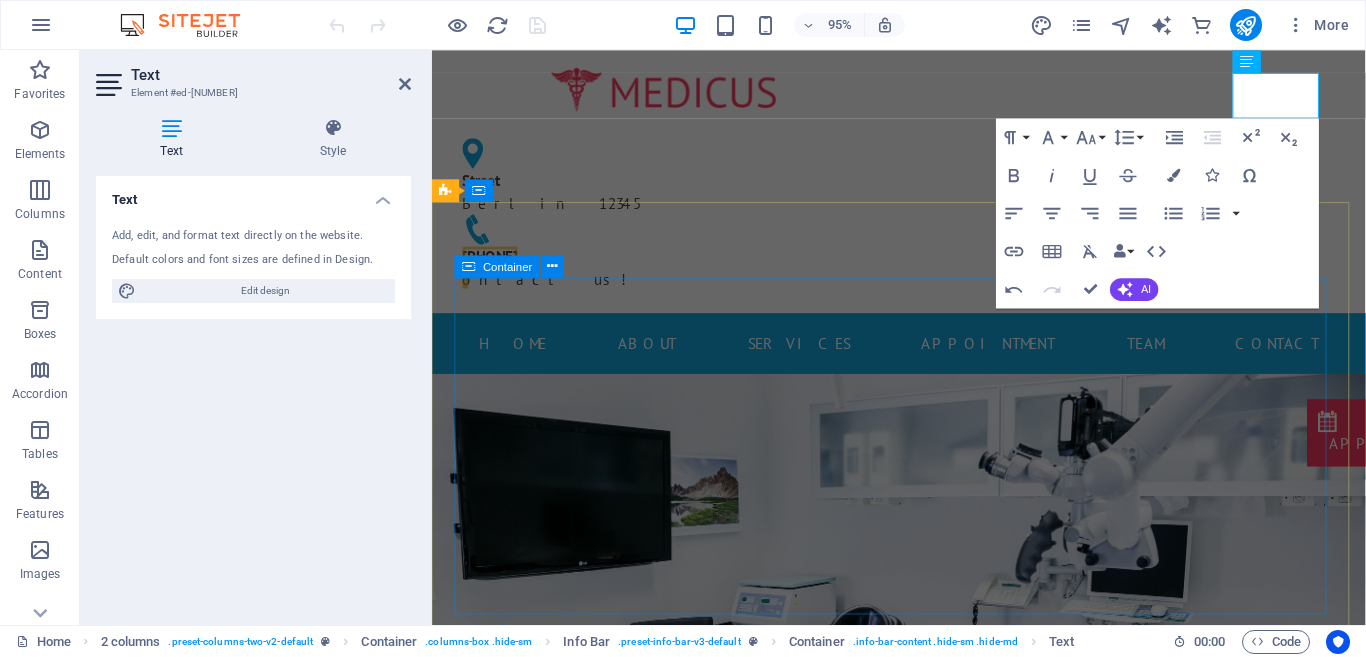 click on "Modern clinic & professional doctors Our best services for you Learn more" at bounding box center (924, 1162) 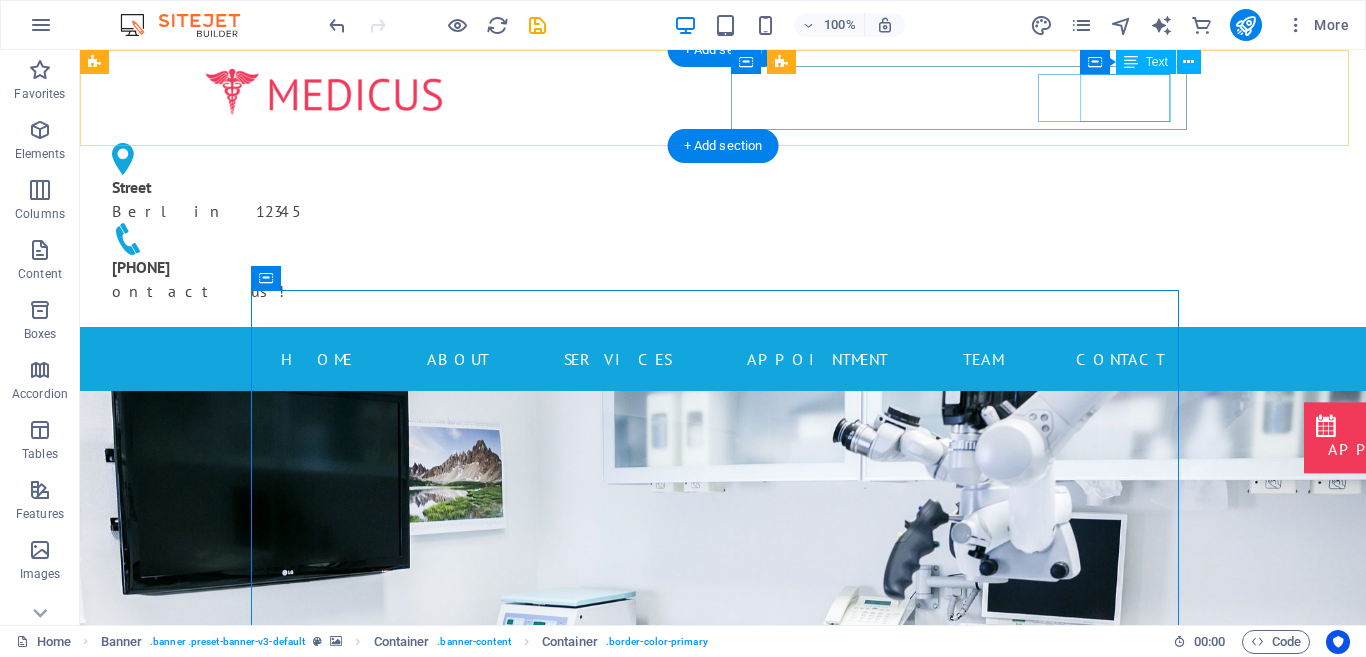 click on "8330086104 ontact us!" at bounding box center [324, 279] 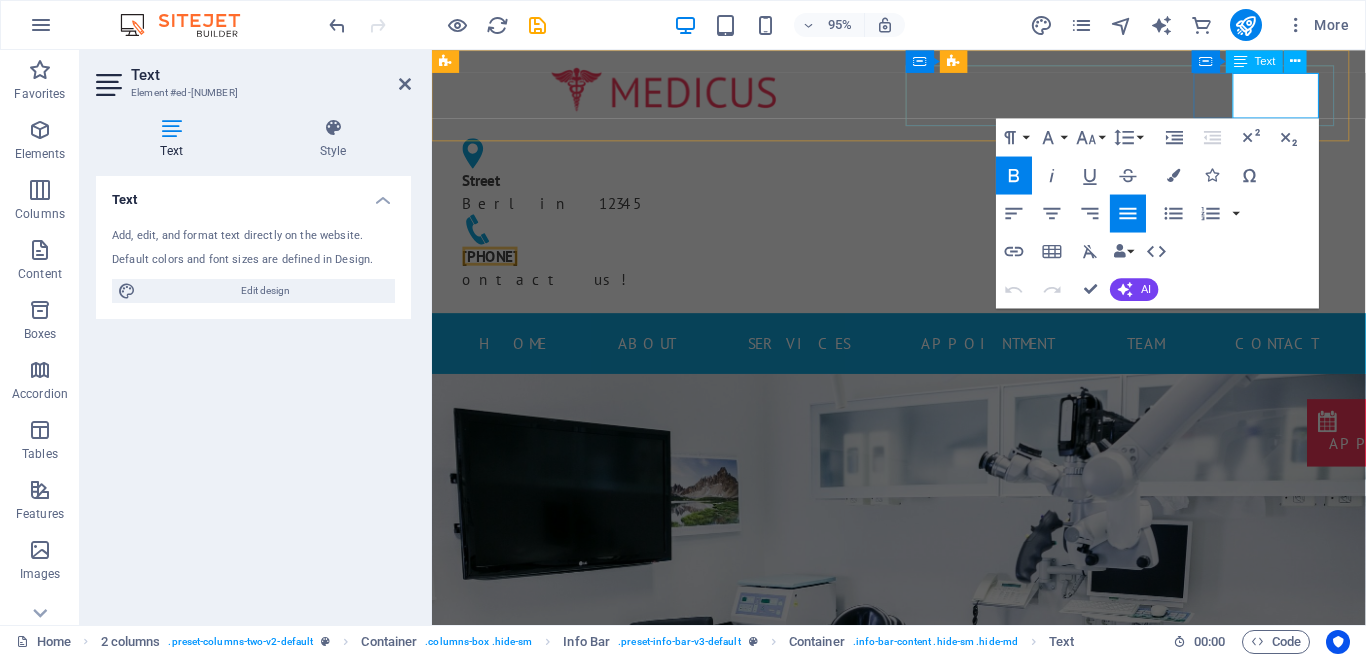 click on "ontact us!" at bounding box center (676, 291) 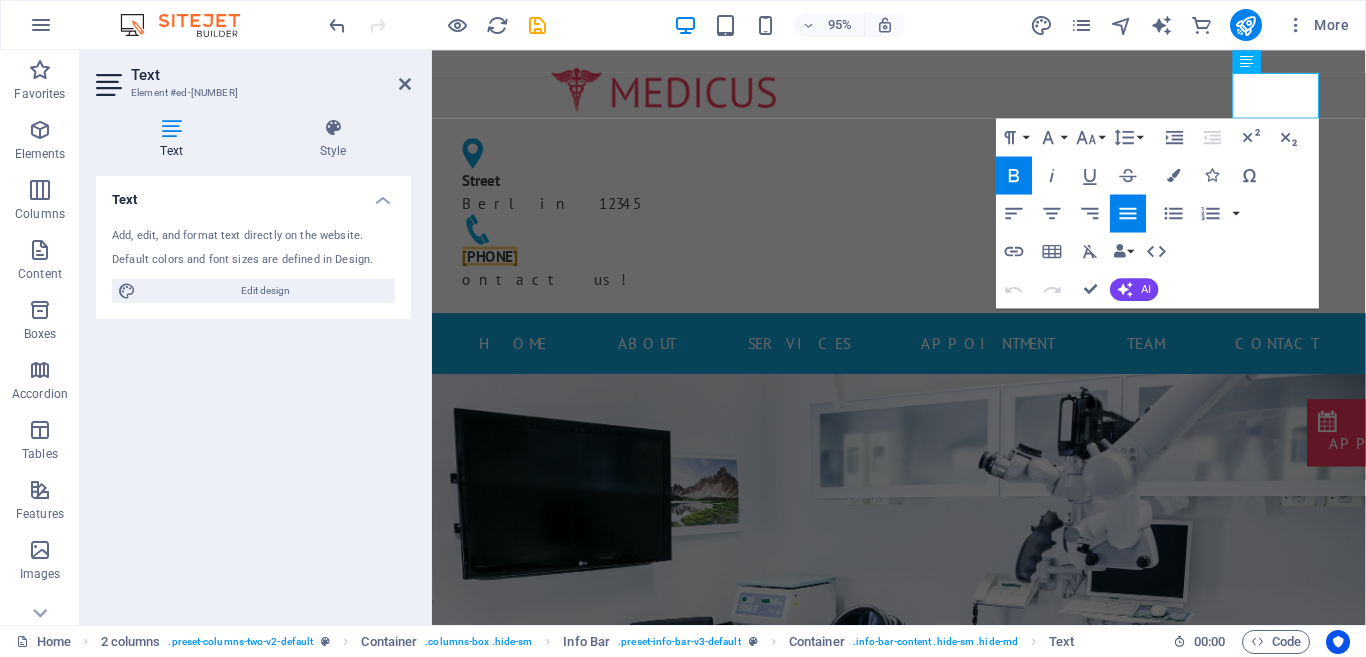 type 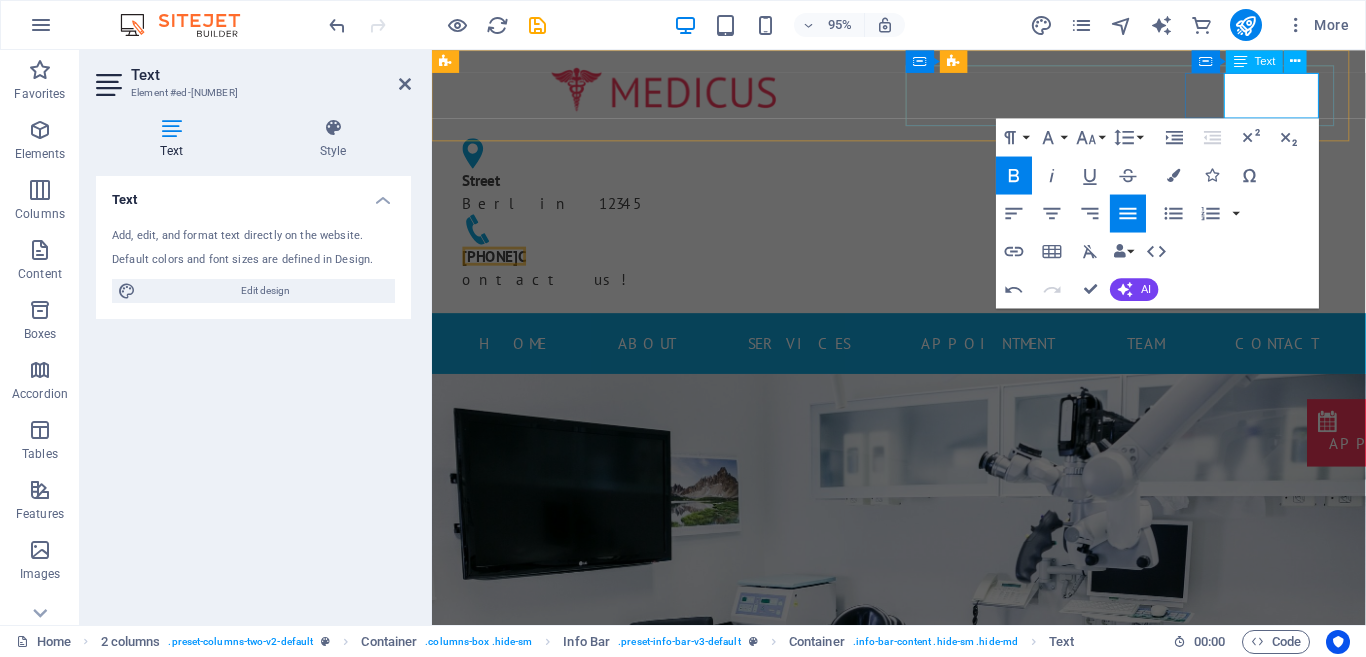 click on "8330086104C" at bounding box center (497, 267) 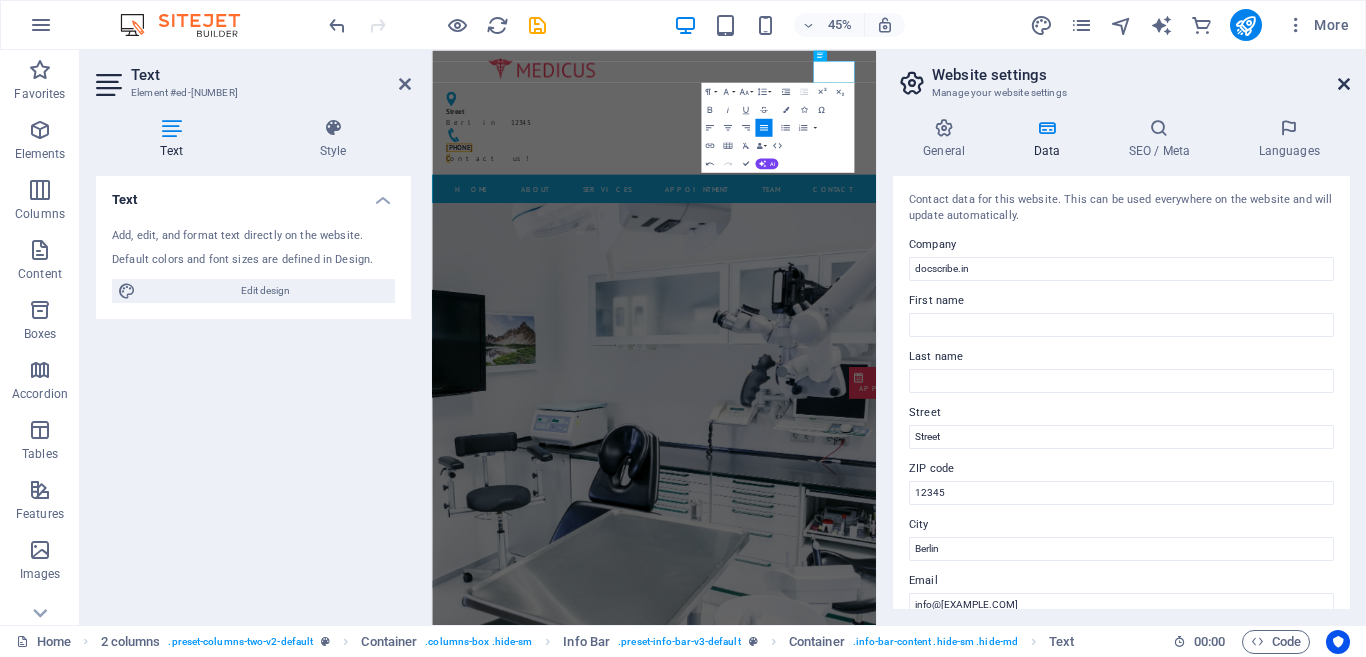 click at bounding box center (1344, 84) 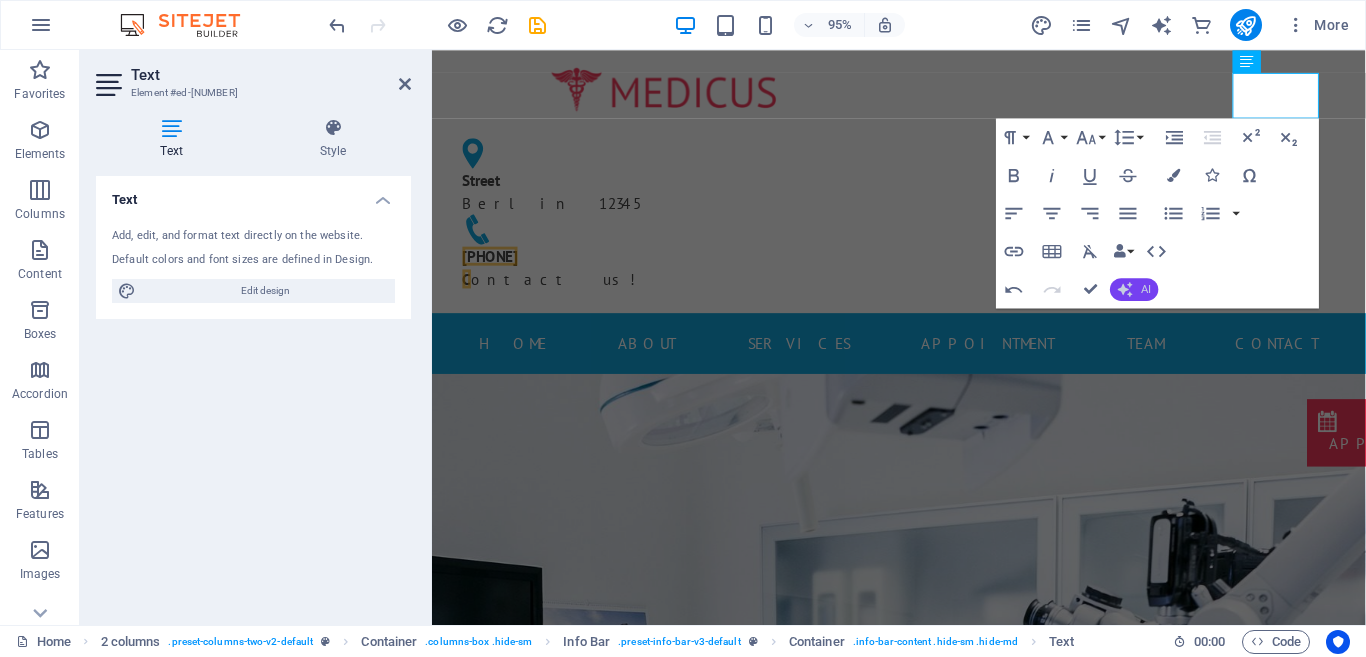 click on "AI" at bounding box center [1146, 289] 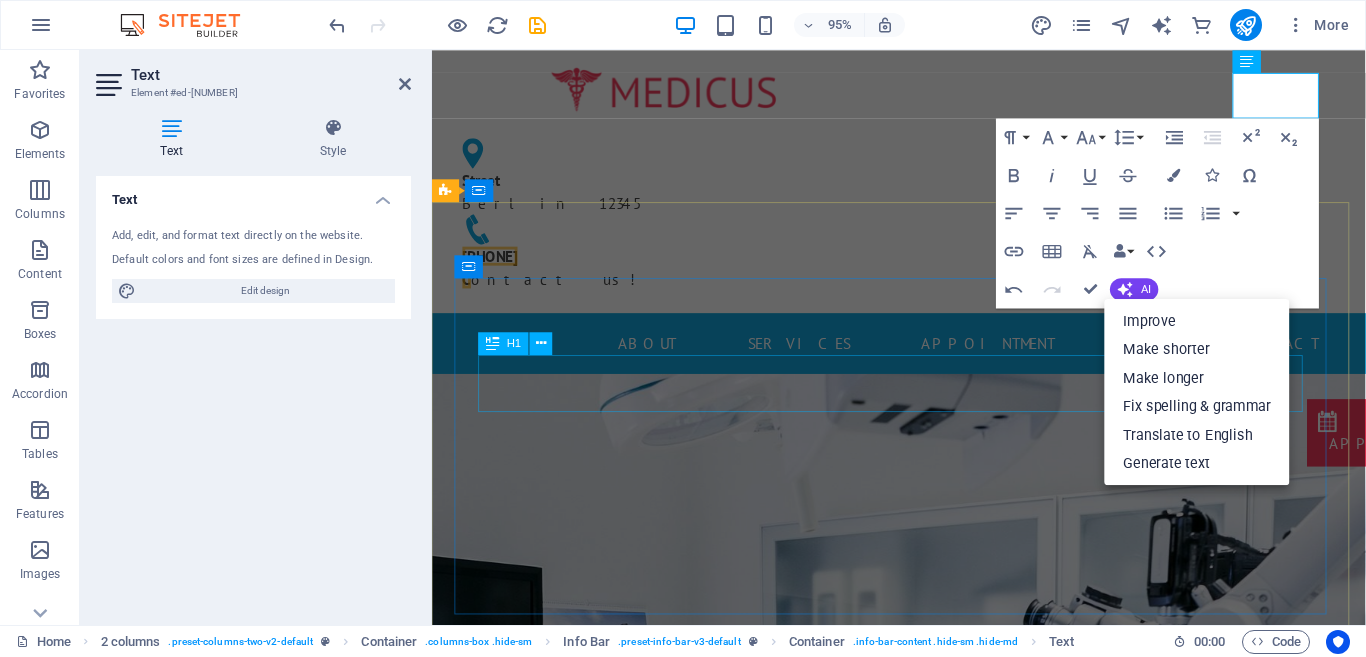 click on "Modern clinic & professional doctors" at bounding box center (924, 1604) 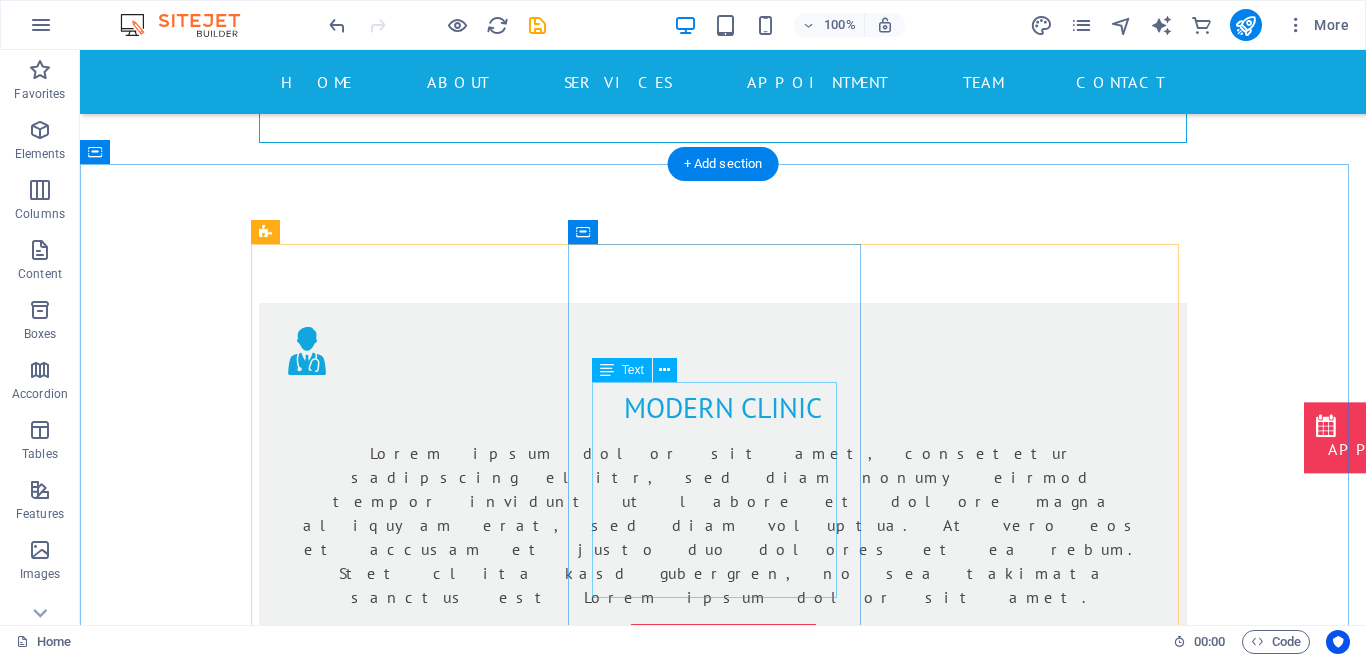 scroll, scrollTop: 0, scrollLeft: 0, axis: both 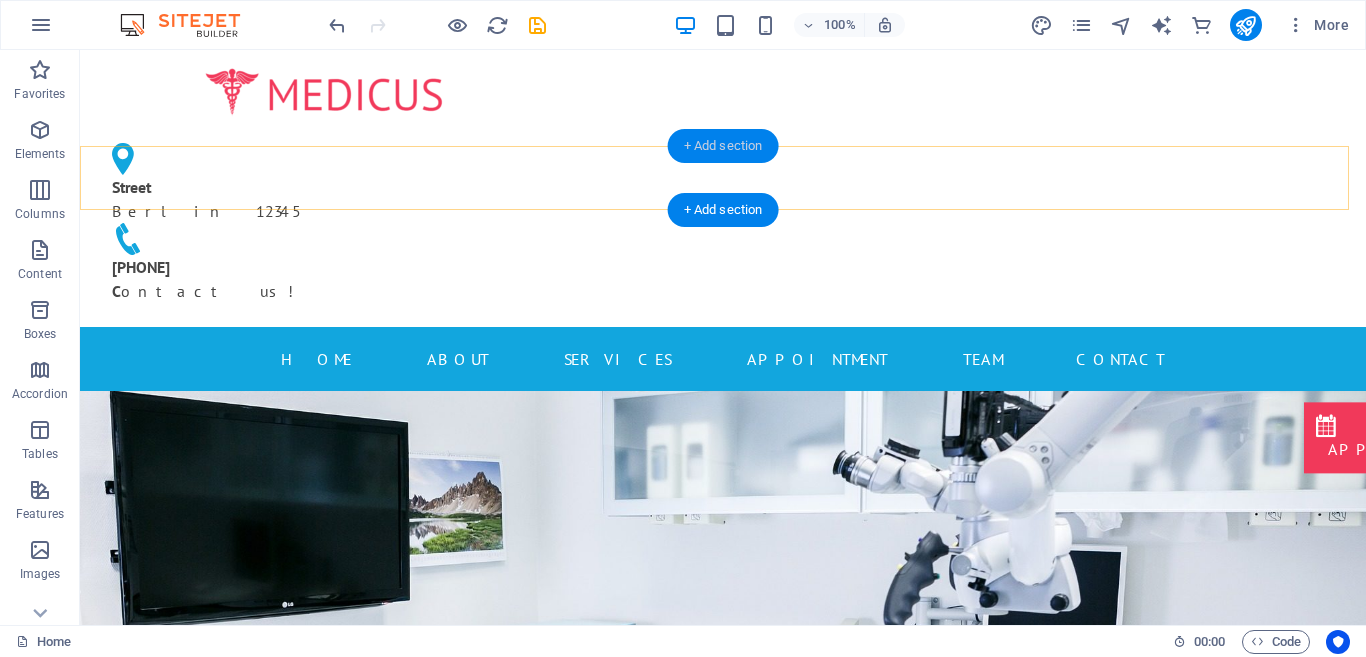 click on "+ Add section" at bounding box center (723, 146) 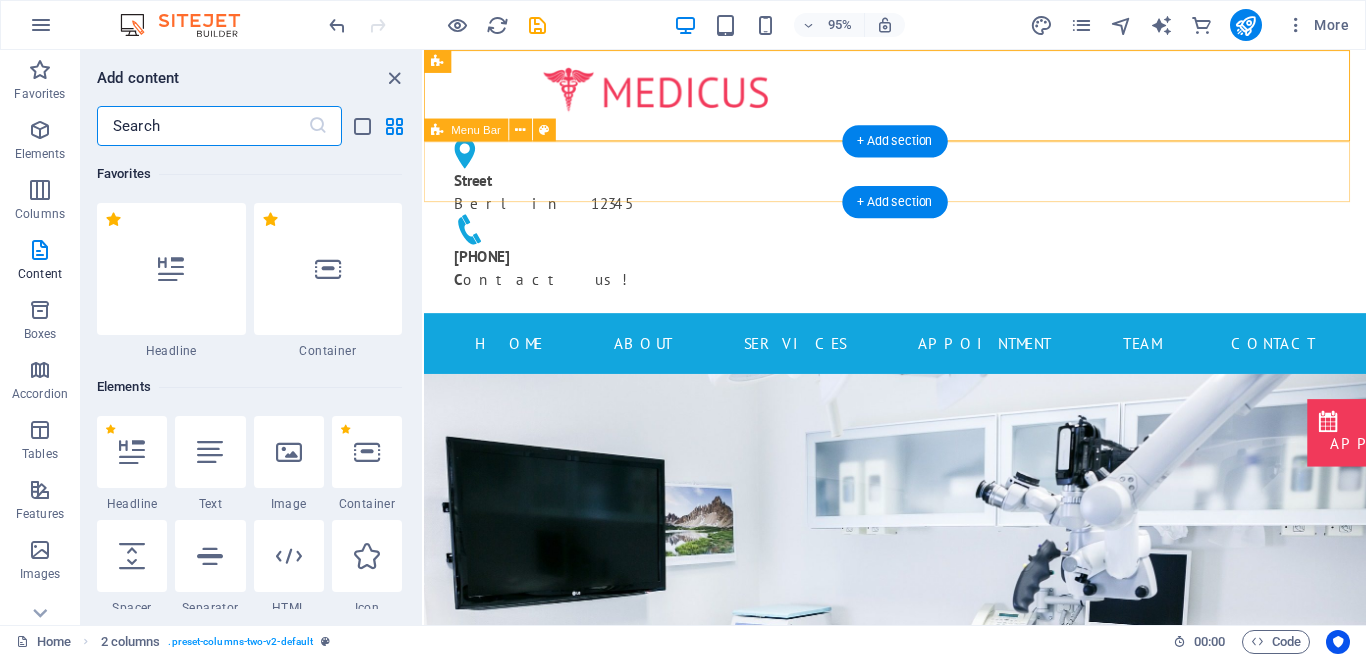 scroll, scrollTop: 3499, scrollLeft: 0, axis: vertical 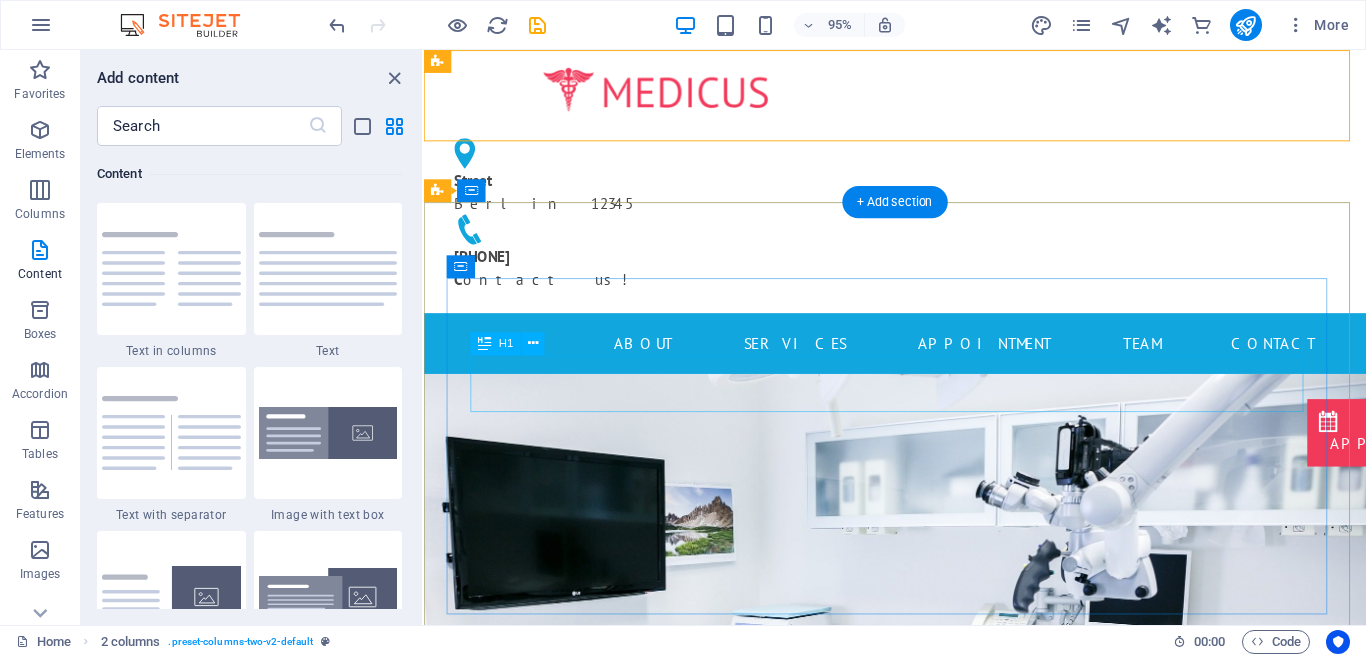 click on "Modern clinic & professional doctors" at bounding box center [920, 1160] 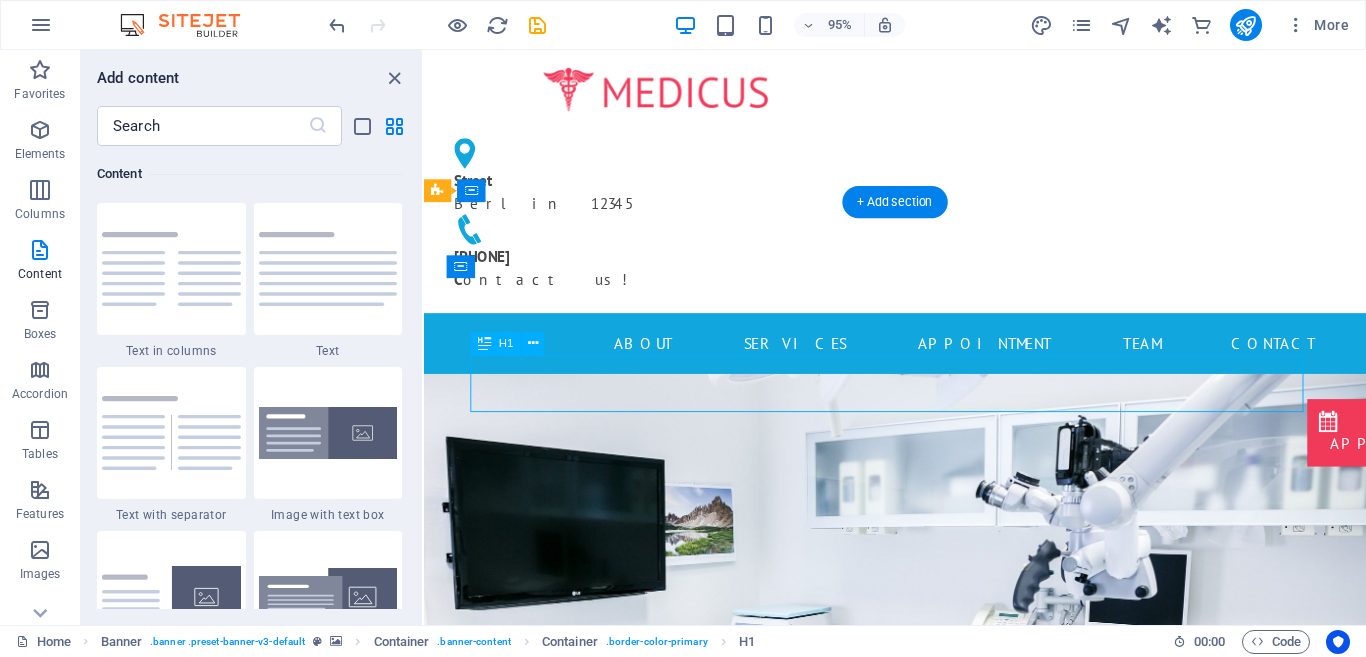 click on "Modern clinic & professional doctors" at bounding box center (920, 1160) 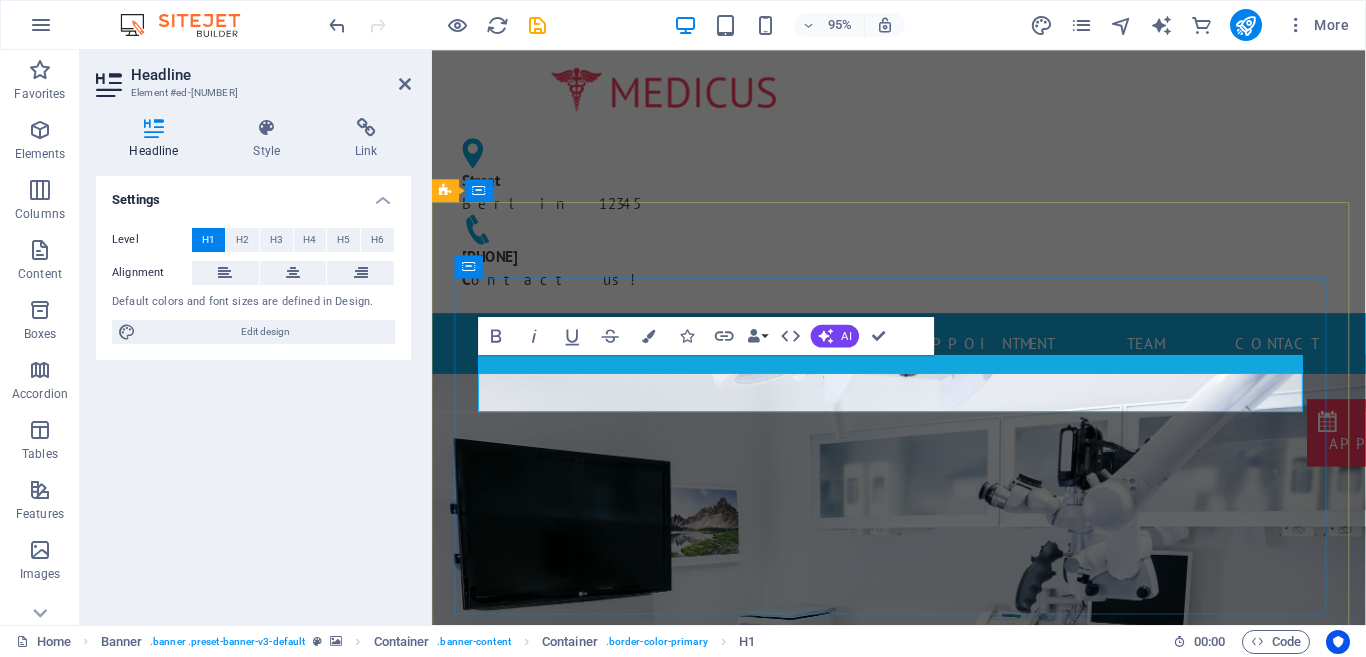 type 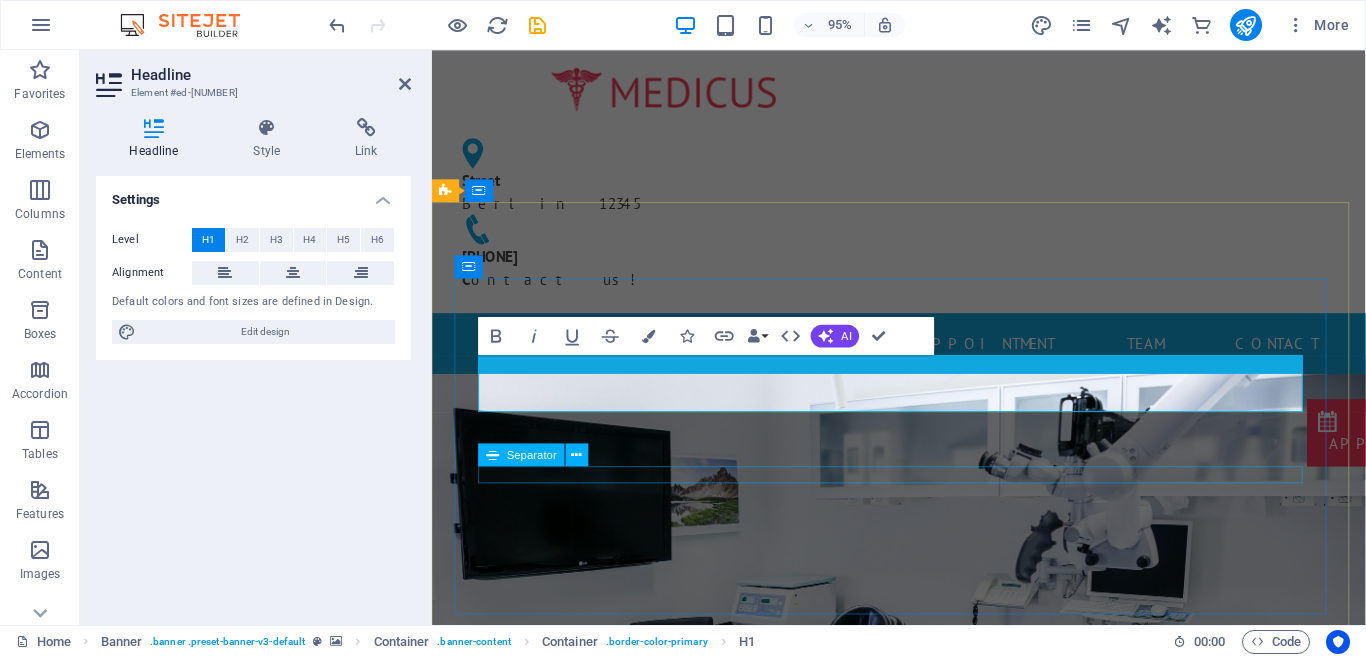 click at bounding box center [924, 1192] 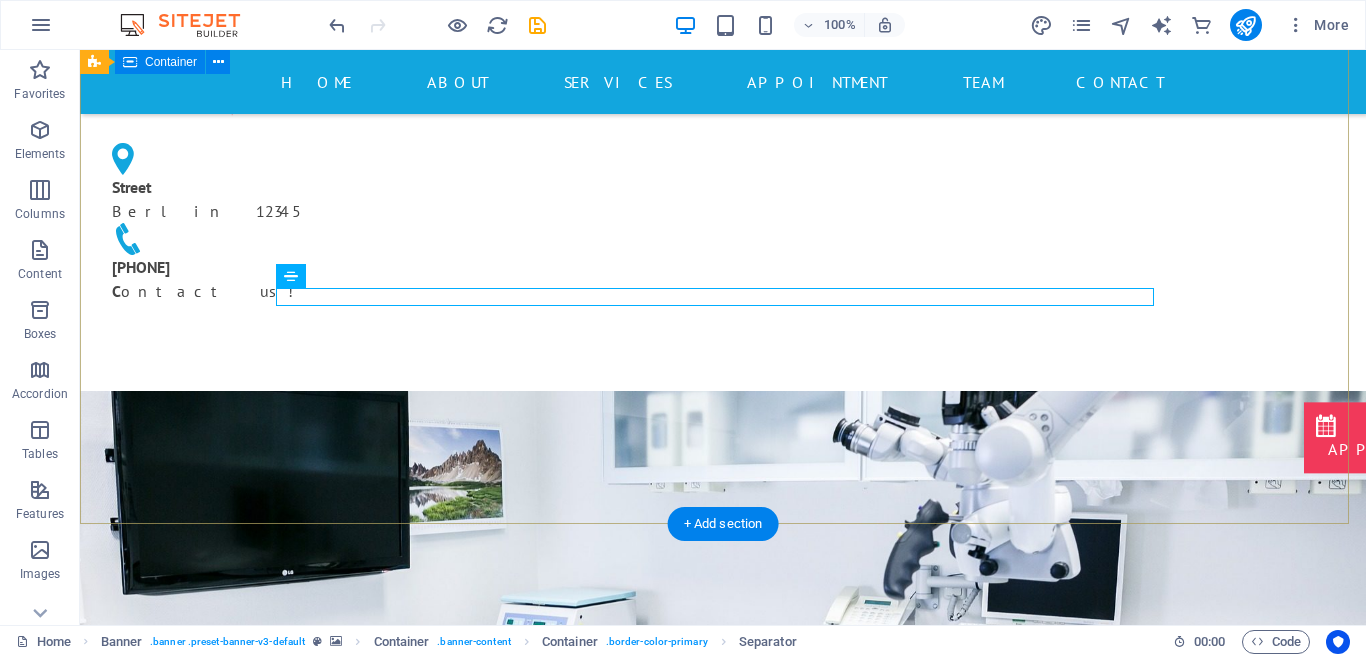 scroll, scrollTop: 200, scrollLeft: 0, axis: vertical 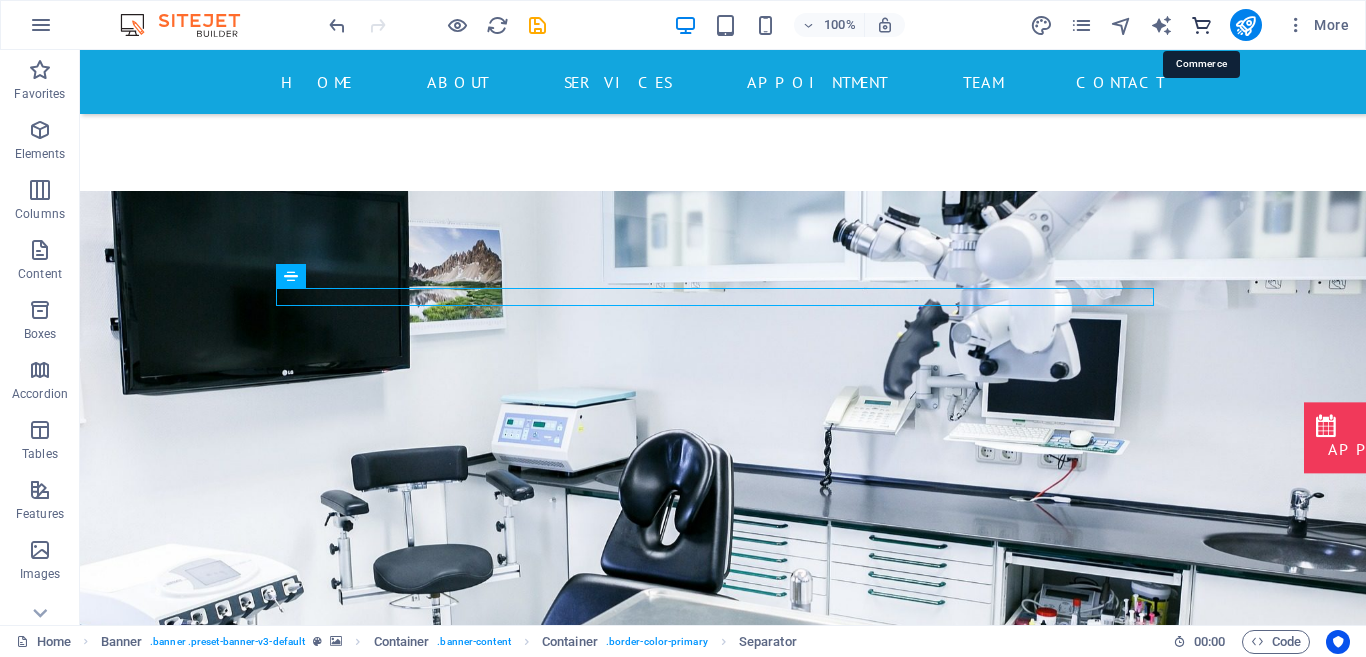 click at bounding box center [1201, 25] 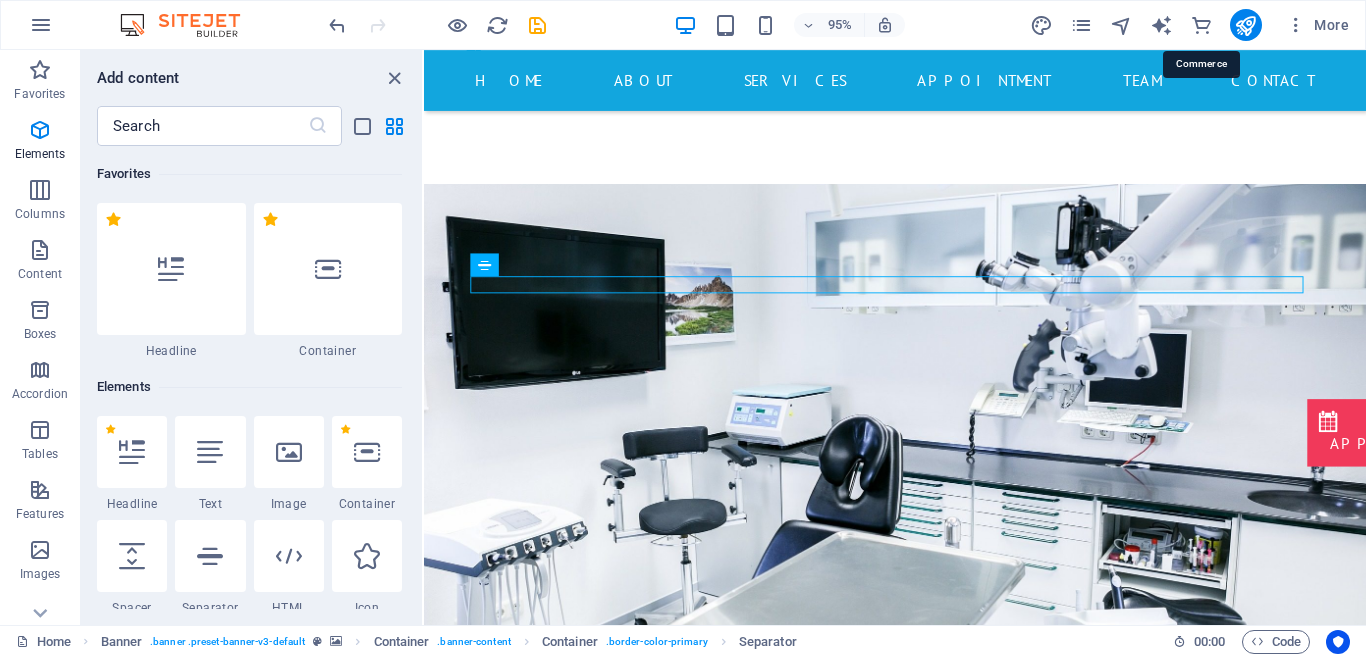 scroll, scrollTop: 19271, scrollLeft: 0, axis: vertical 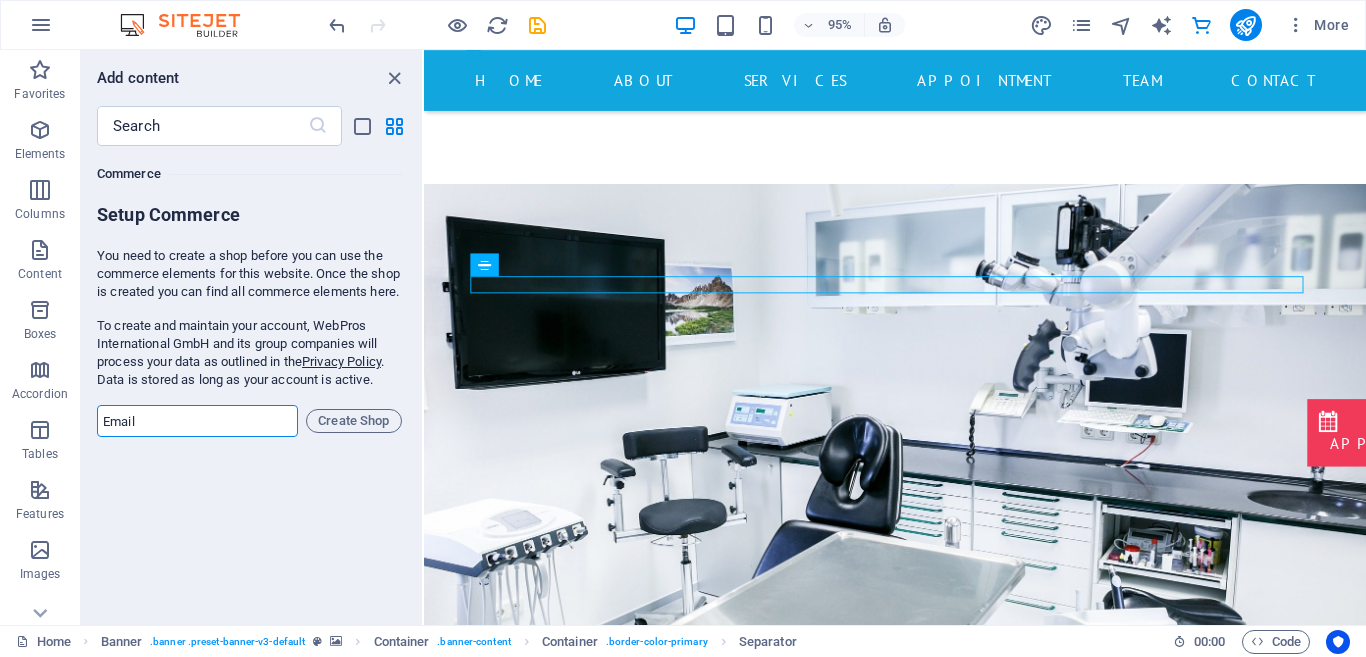 click at bounding box center [197, 421] 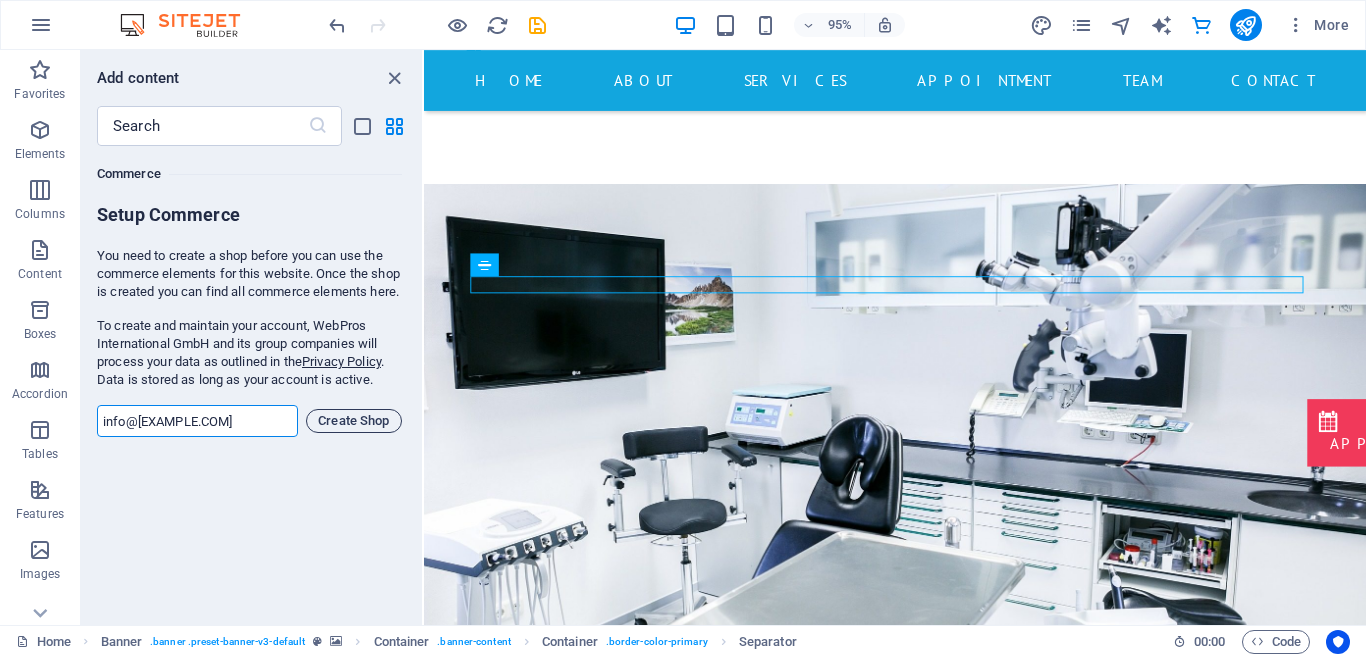 type on "info@docscribe.in" 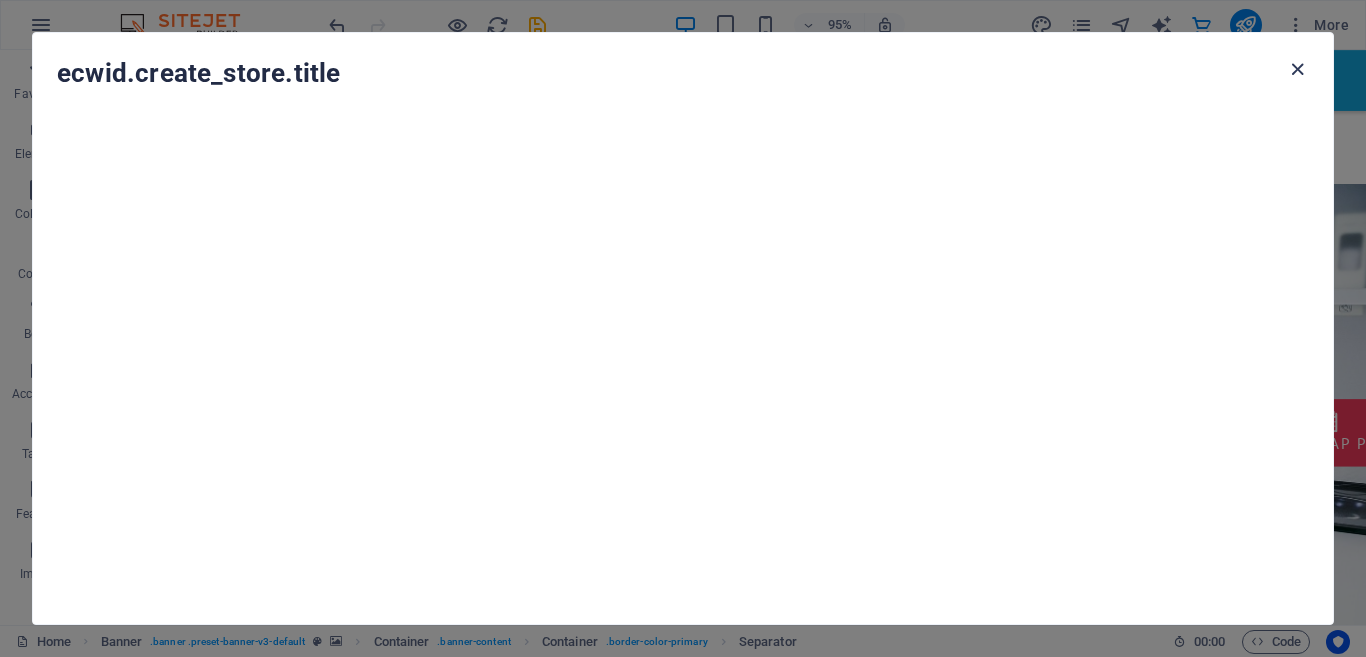 click at bounding box center (1297, 69) 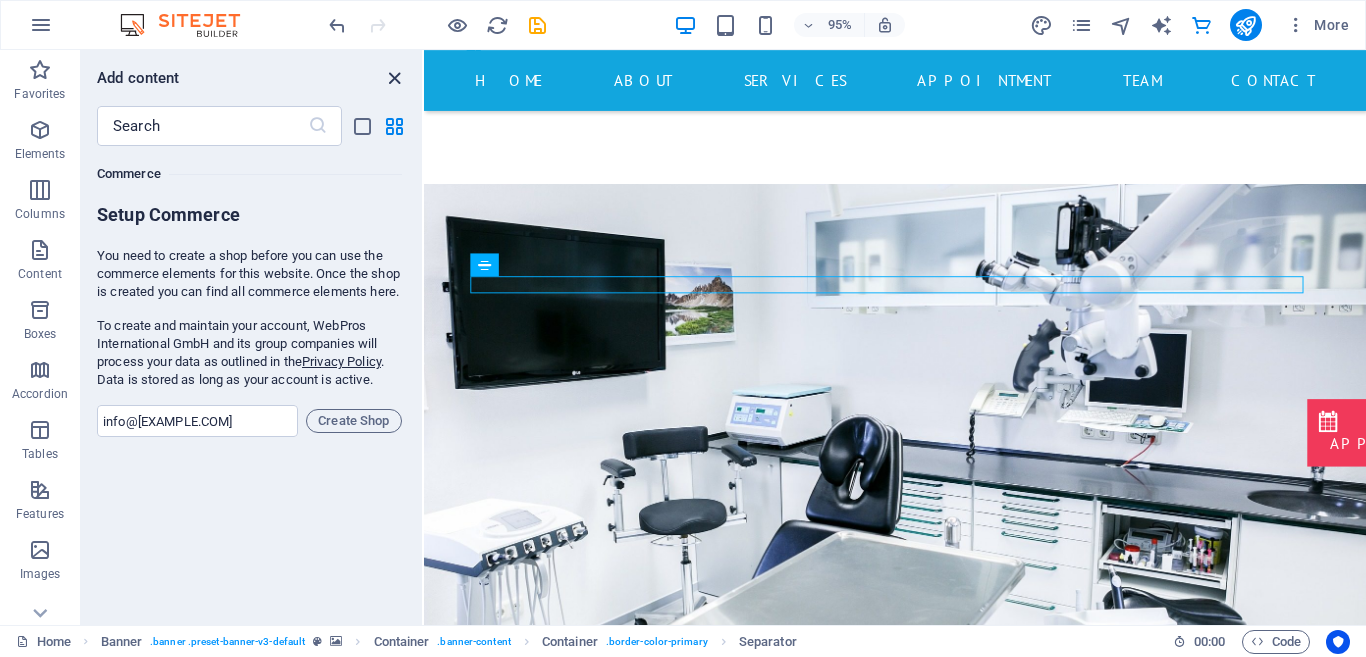 click at bounding box center (394, 78) 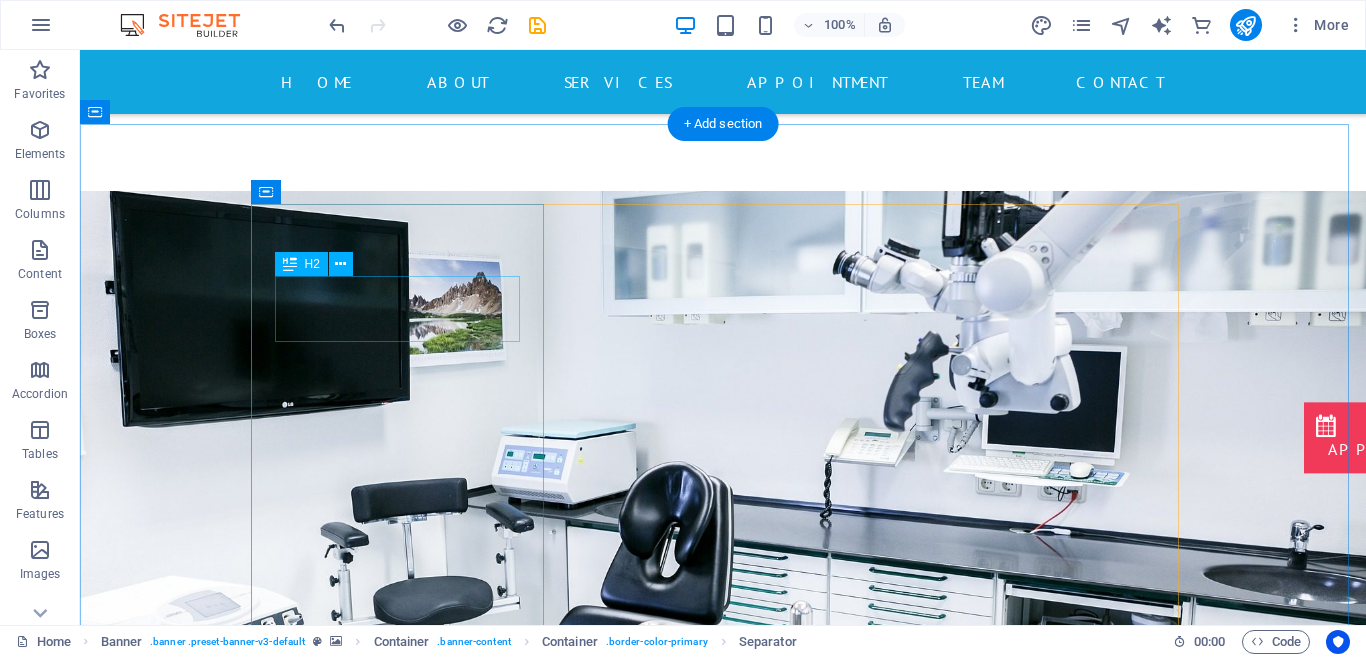 scroll, scrollTop: 600, scrollLeft: 0, axis: vertical 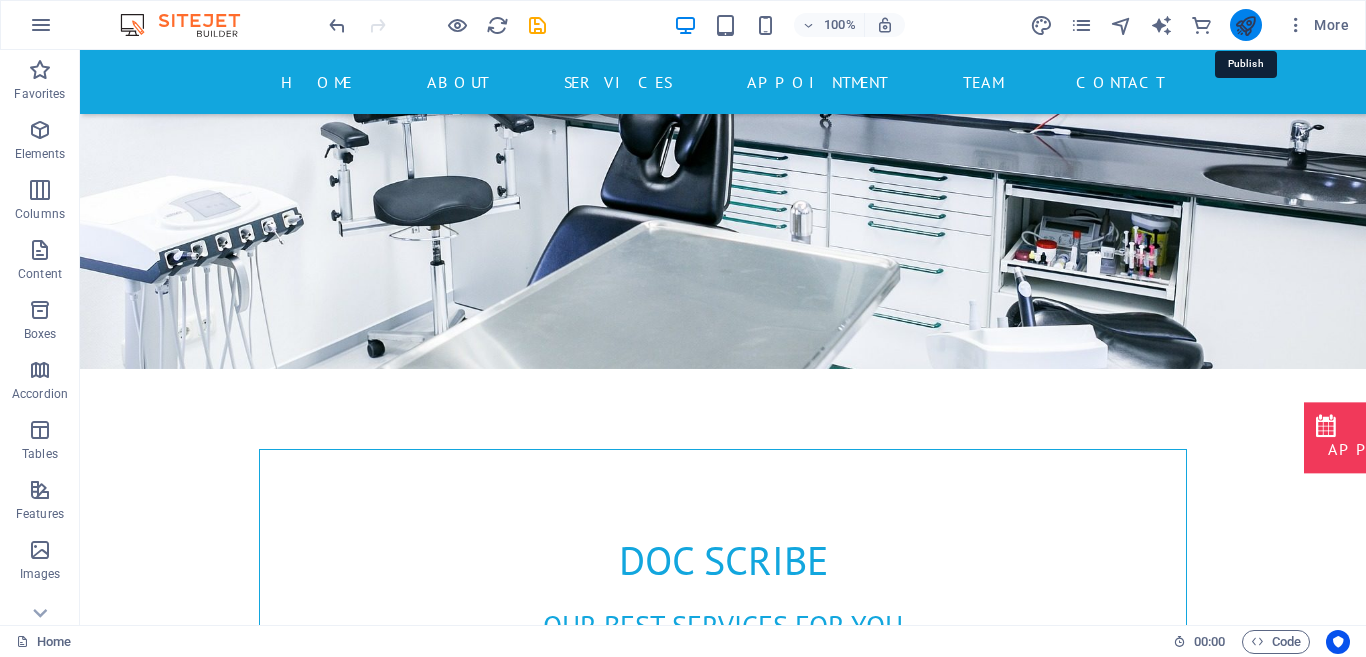 click at bounding box center [1245, 25] 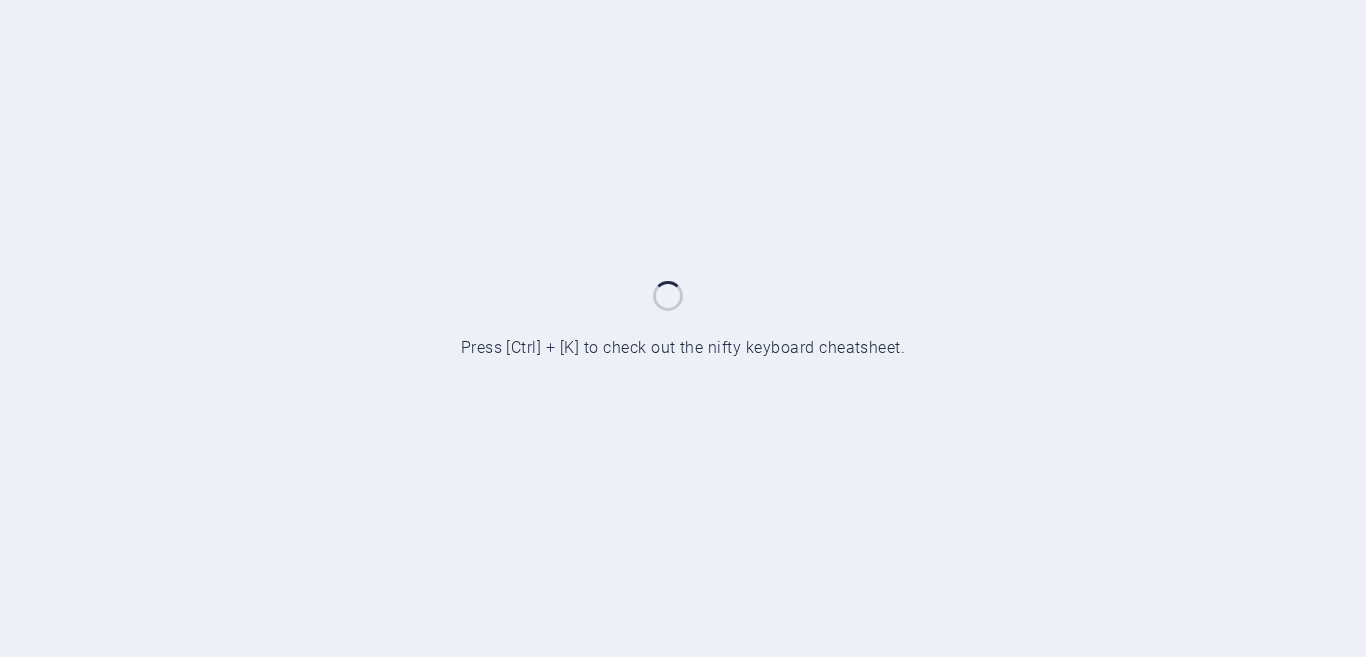 scroll, scrollTop: 0, scrollLeft: 0, axis: both 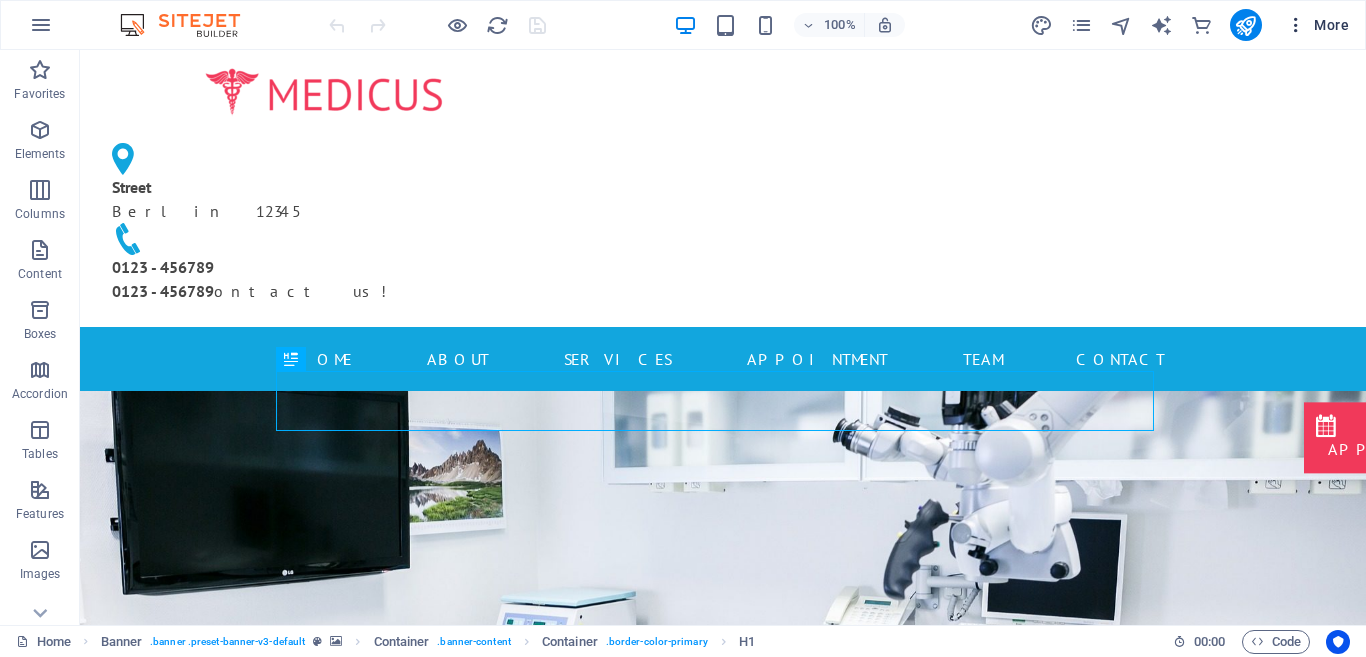 click on "More" at bounding box center (1317, 25) 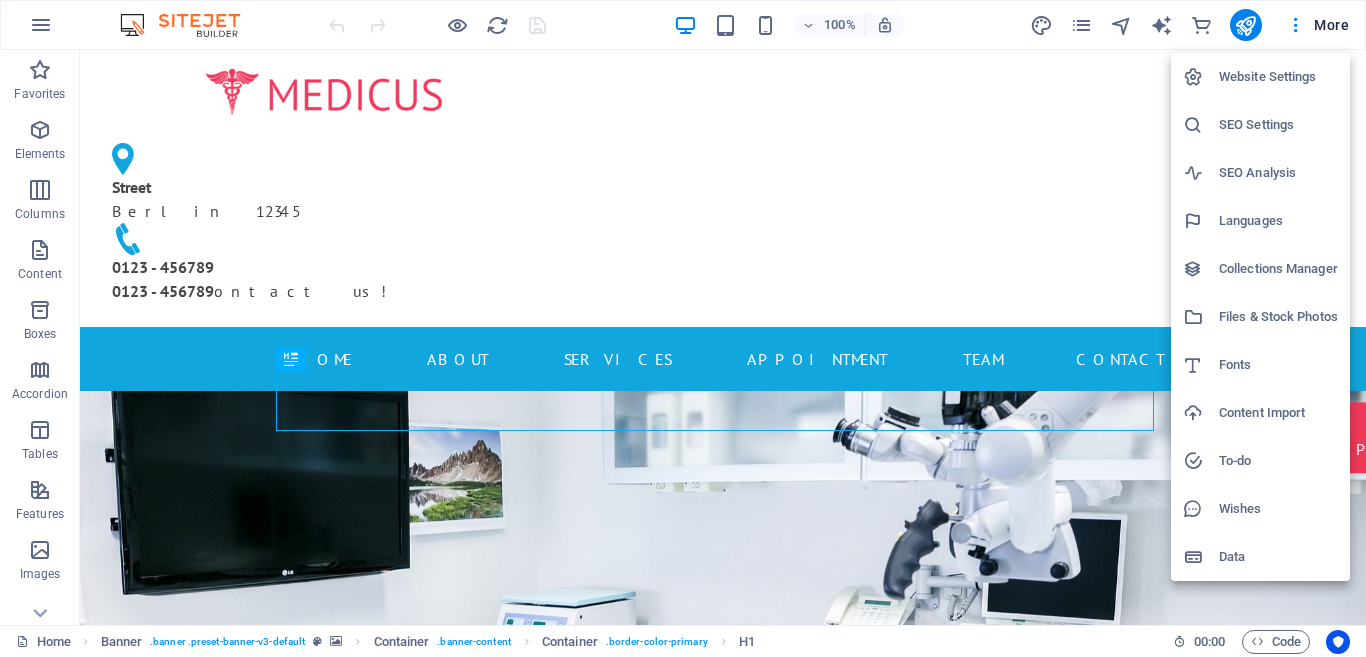 click at bounding box center (683, 328) 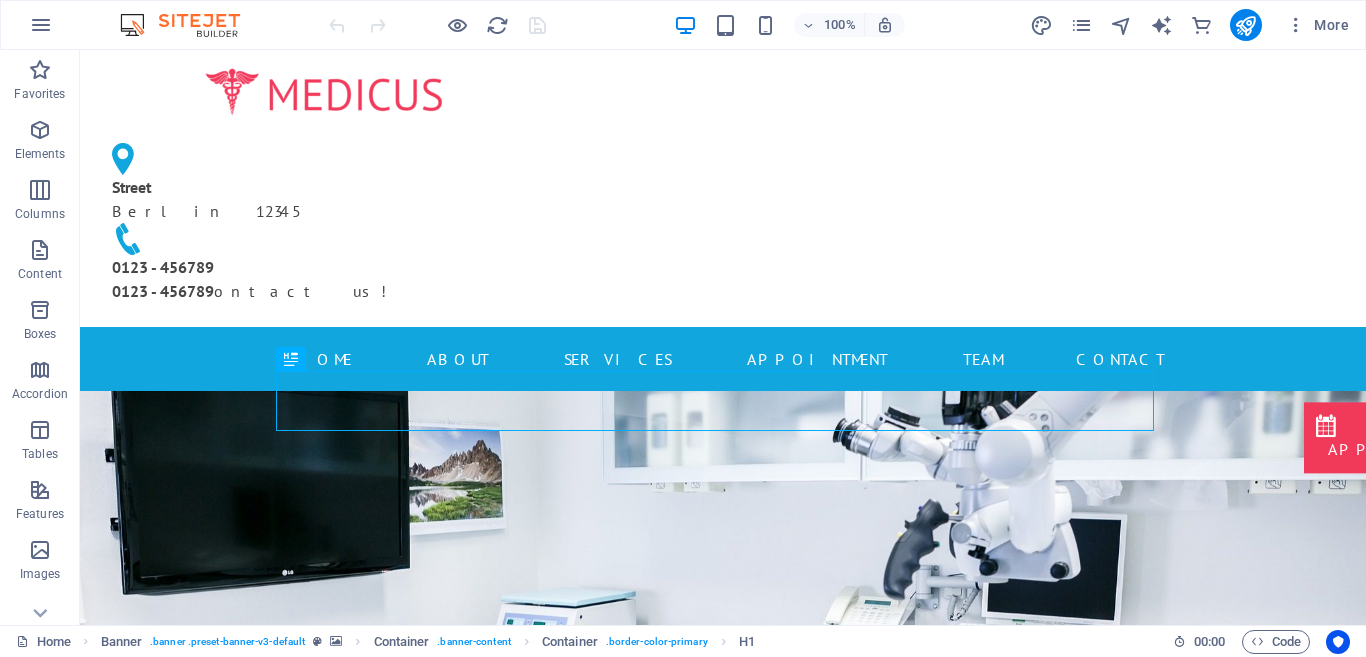click on "Website Settings SEO Settings SEO Analysis Languages Collections Manager Files & Stock Photos Fonts Content Import To-do Wishes Data" at bounding box center [683, 334] 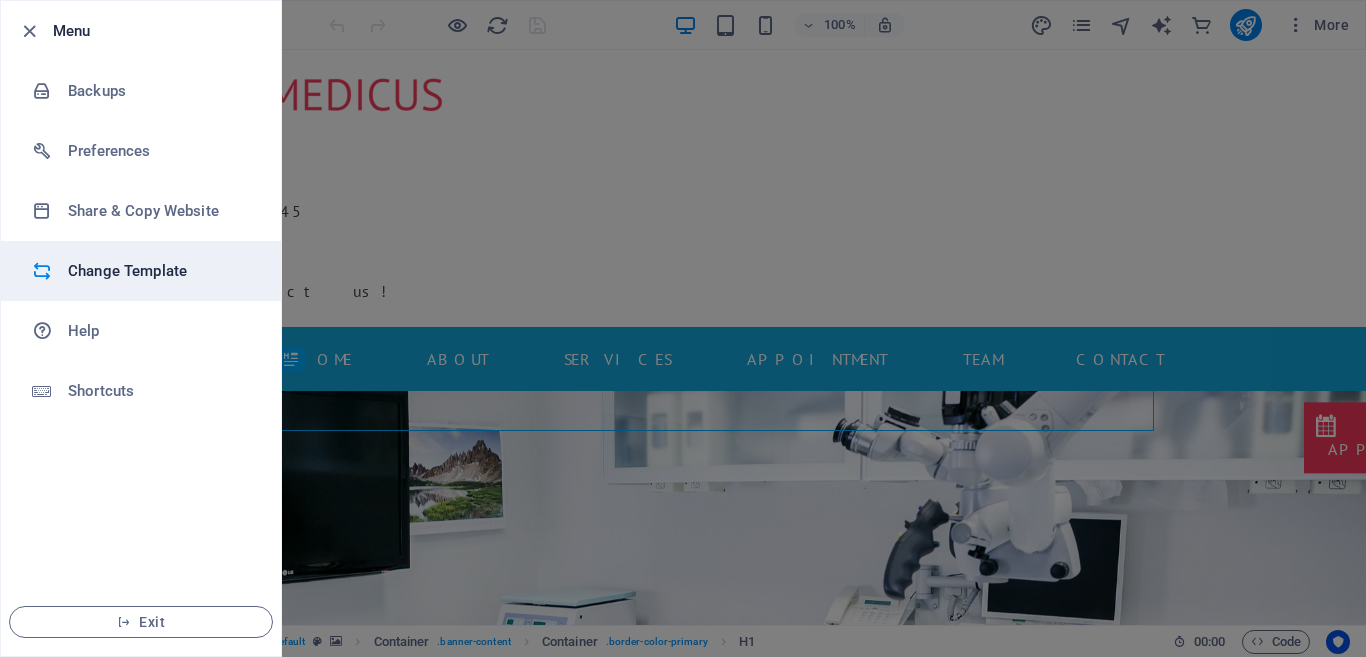 click on "Change Template" at bounding box center [160, 271] 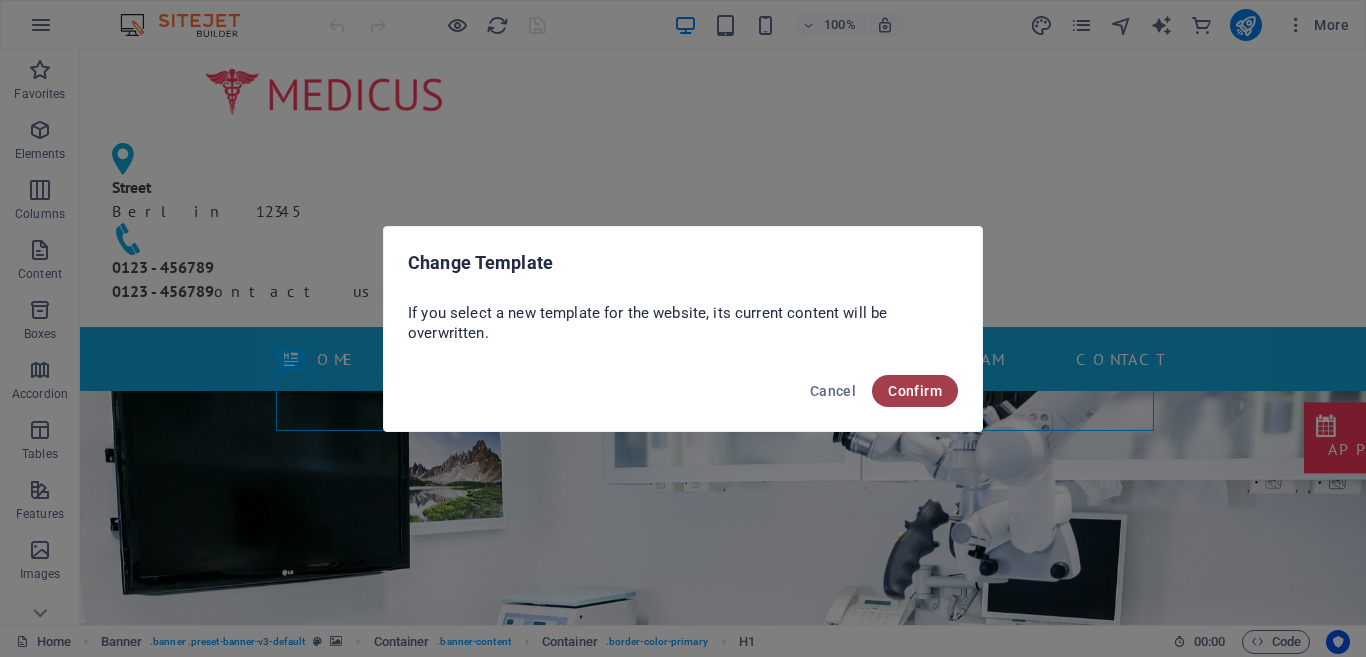 click on "Confirm" at bounding box center (915, 391) 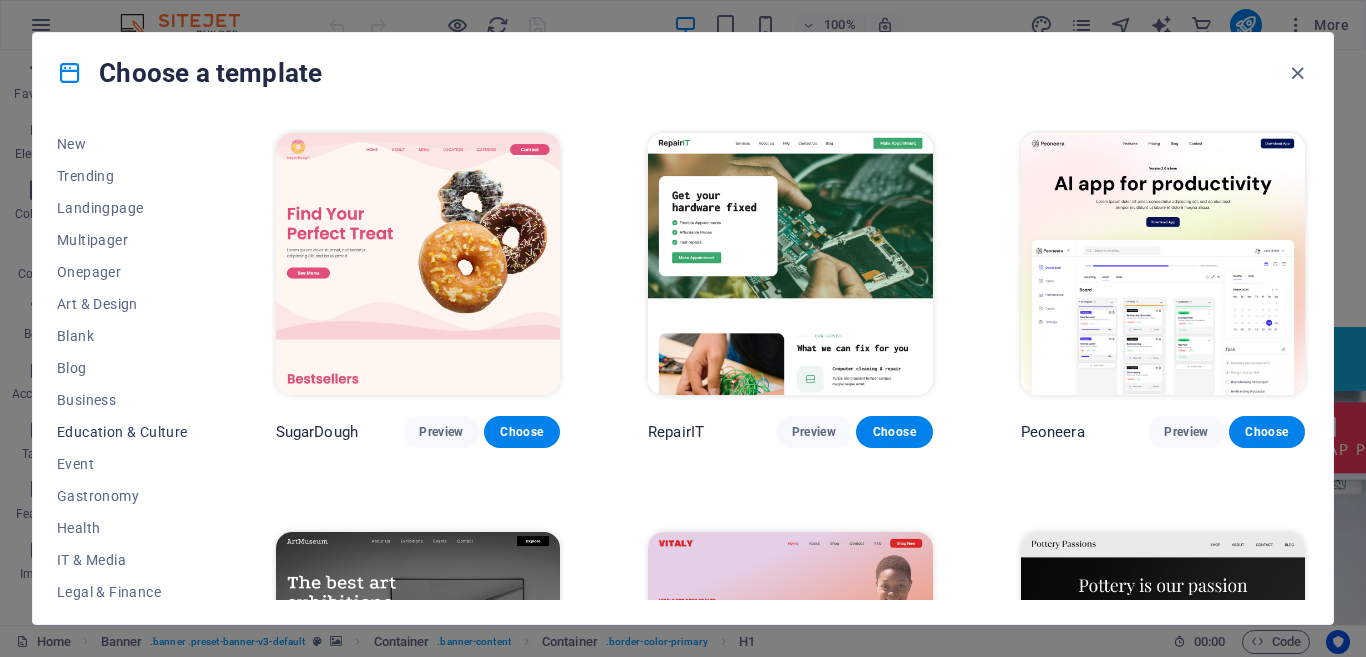 scroll, scrollTop: 100, scrollLeft: 0, axis: vertical 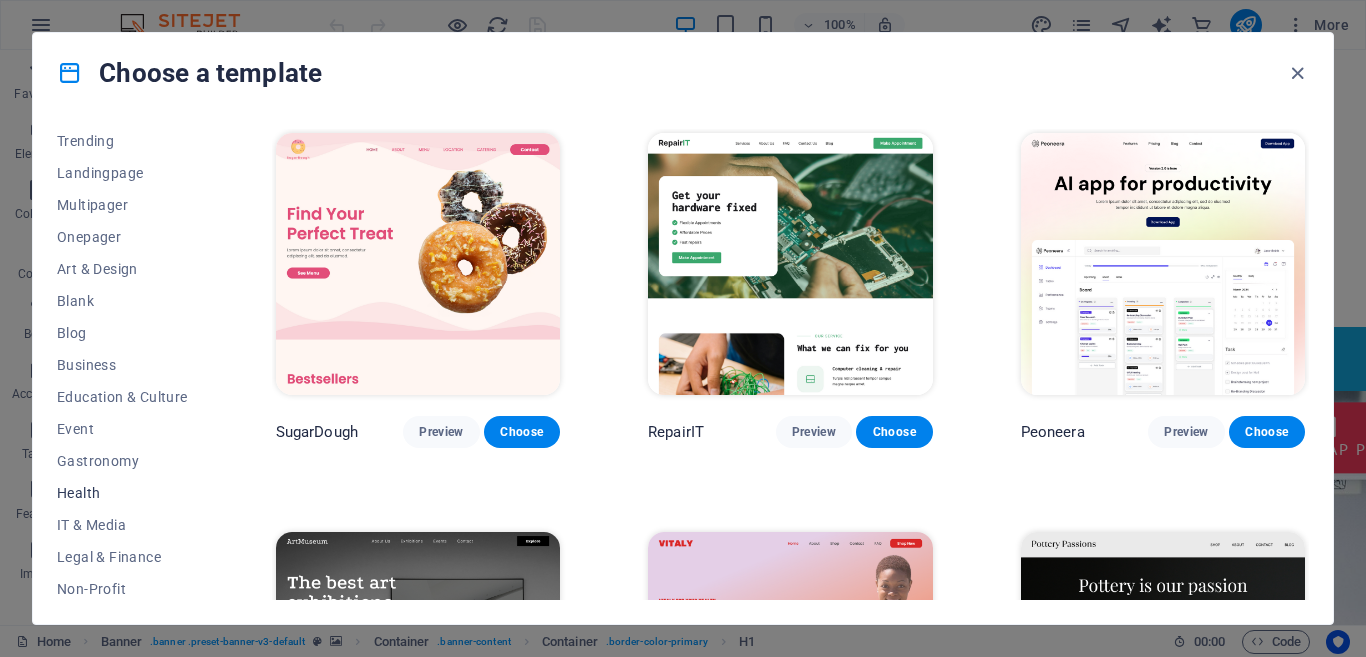 click on "Health" at bounding box center [122, 493] 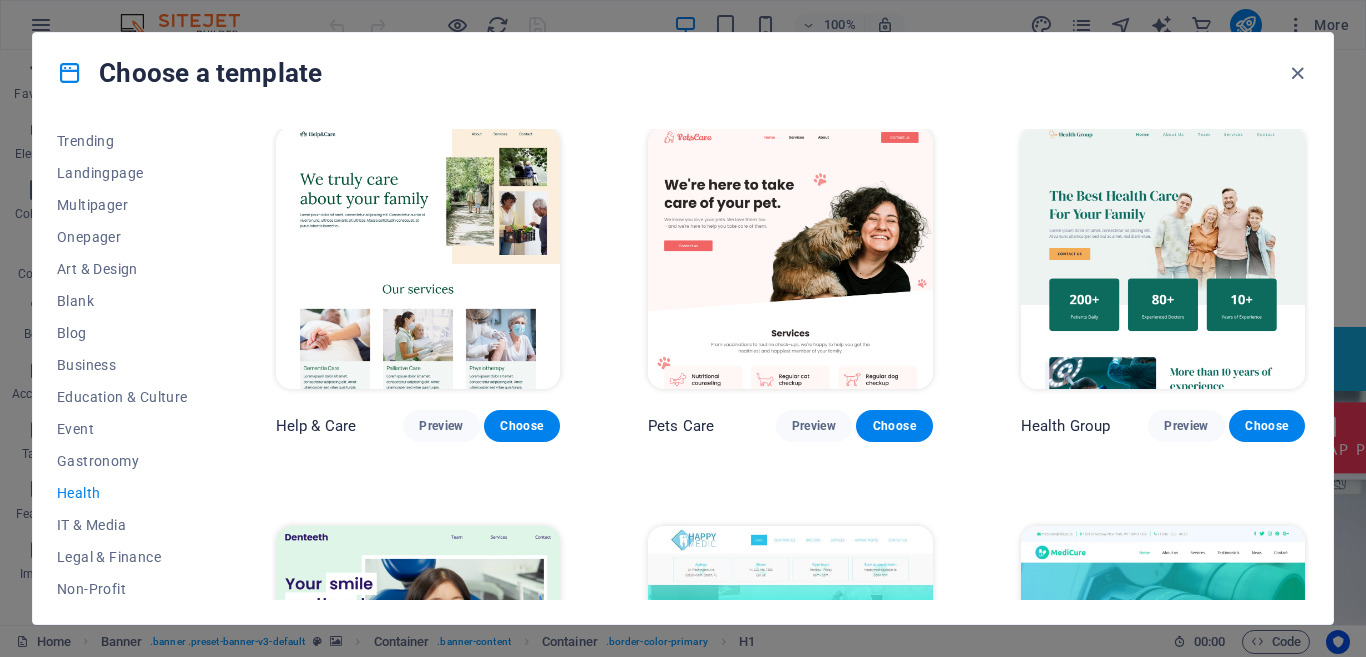 scroll, scrollTop: 0, scrollLeft: 0, axis: both 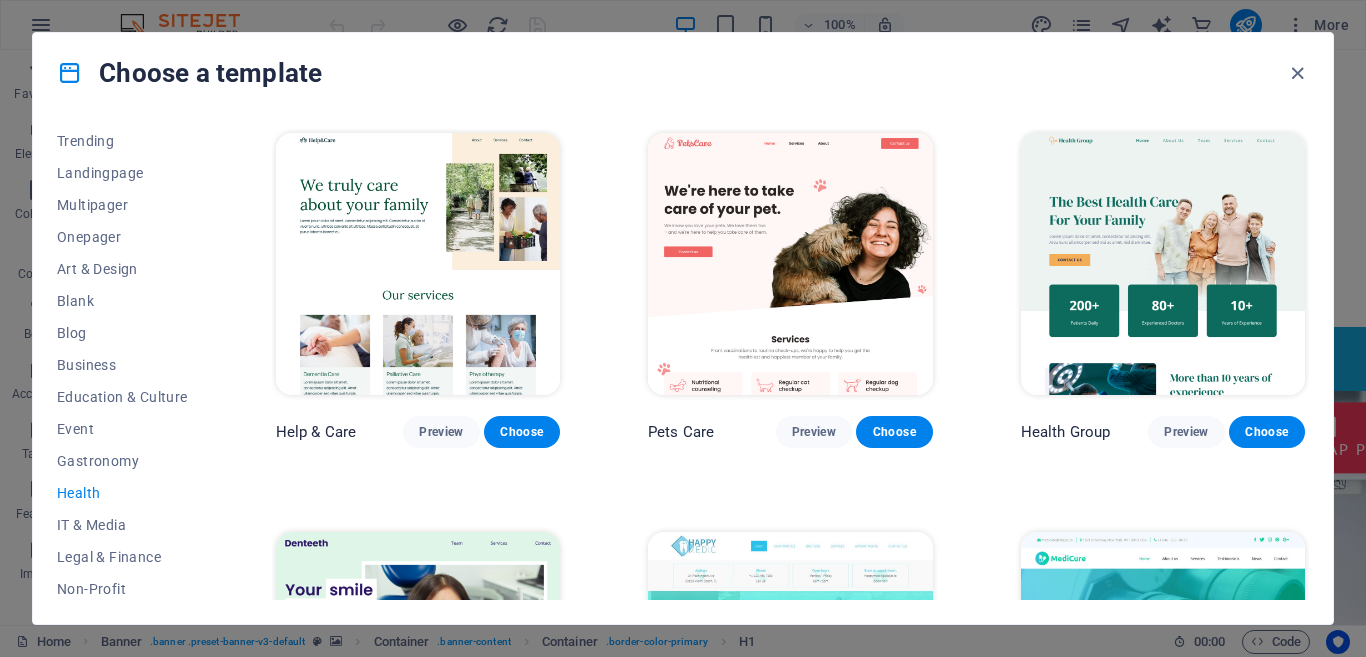 click at bounding box center [1163, 264] 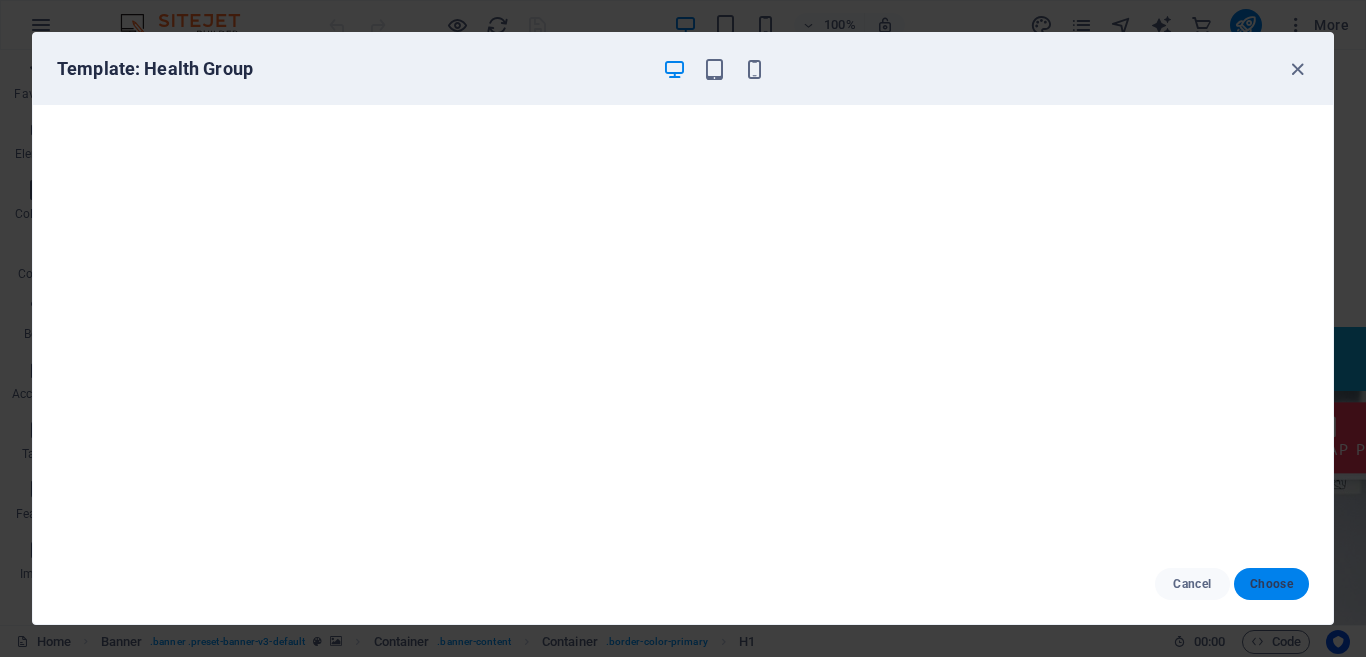 click on "Choose" at bounding box center [1271, 584] 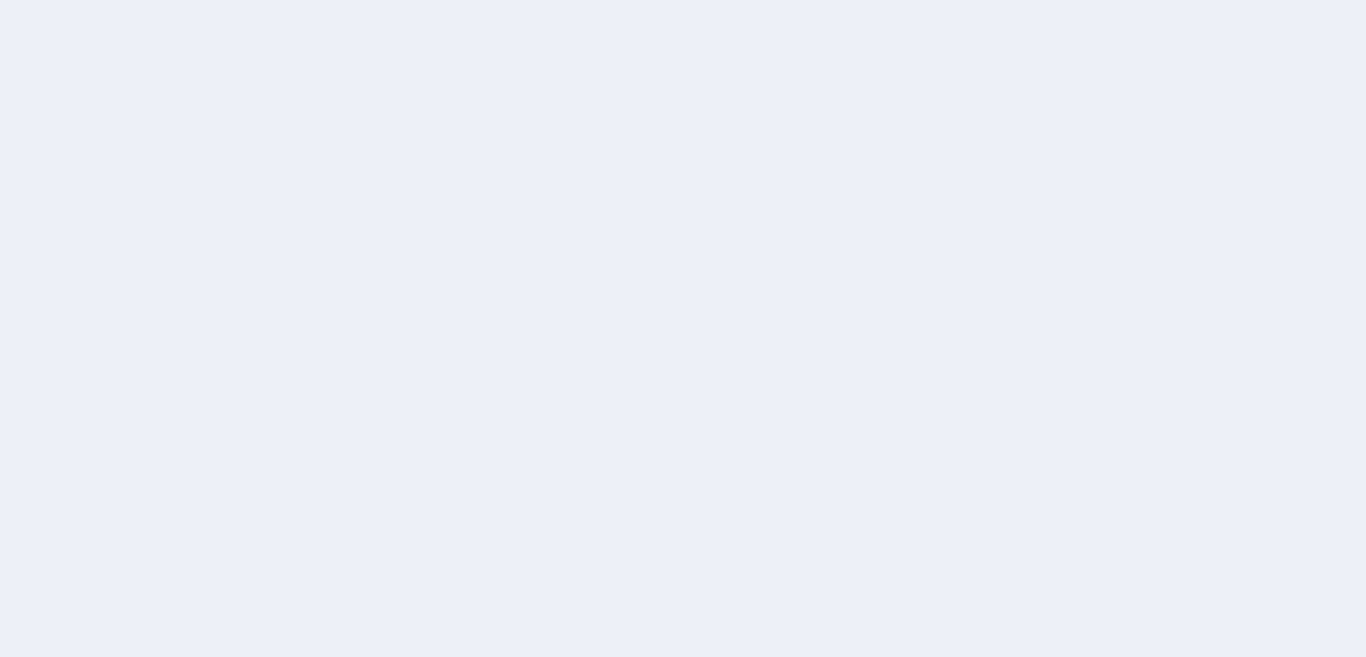 scroll, scrollTop: 0, scrollLeft: 0, axis: both 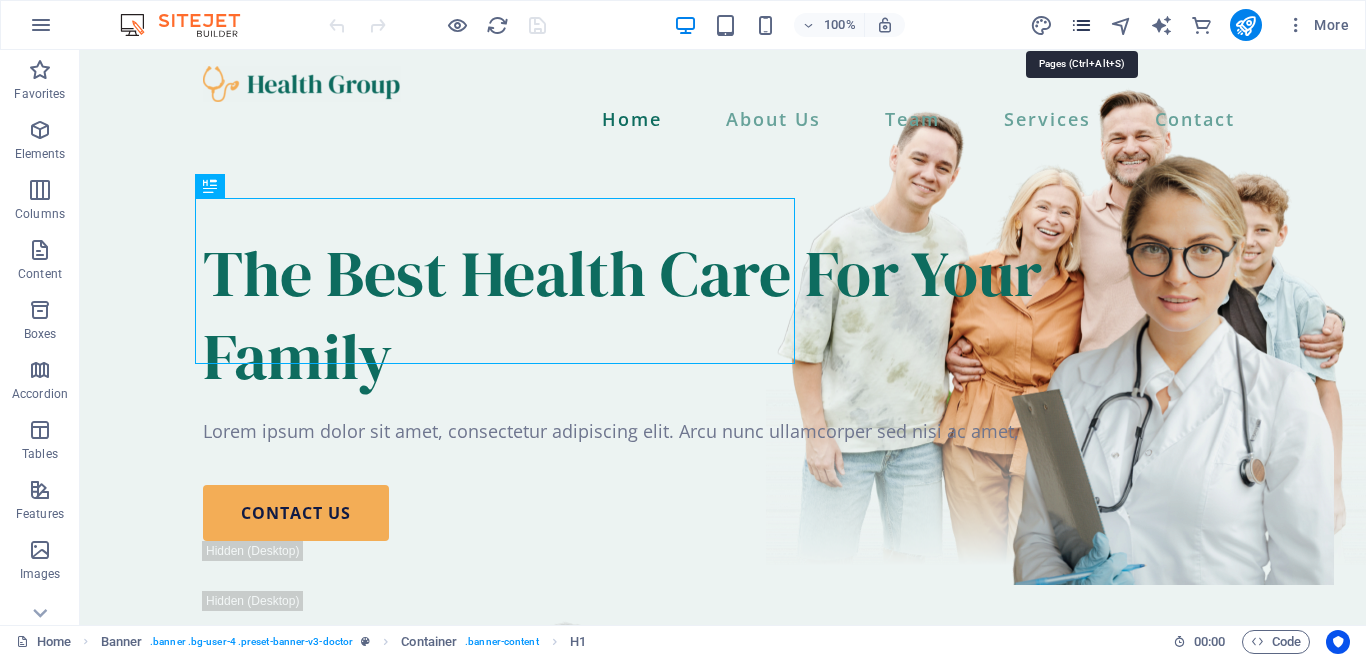 click at bounding box center [1081, 25] 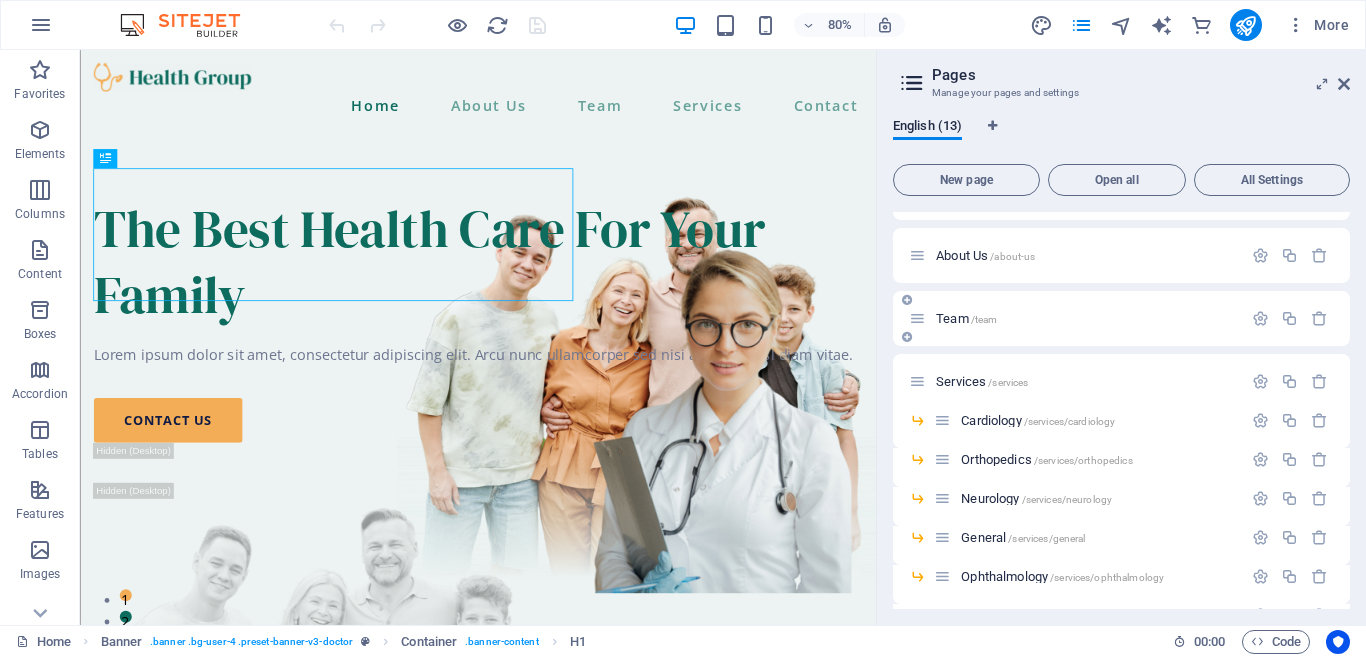 scroll, scrollTop: 0, scrollLeft: 0, axis: both 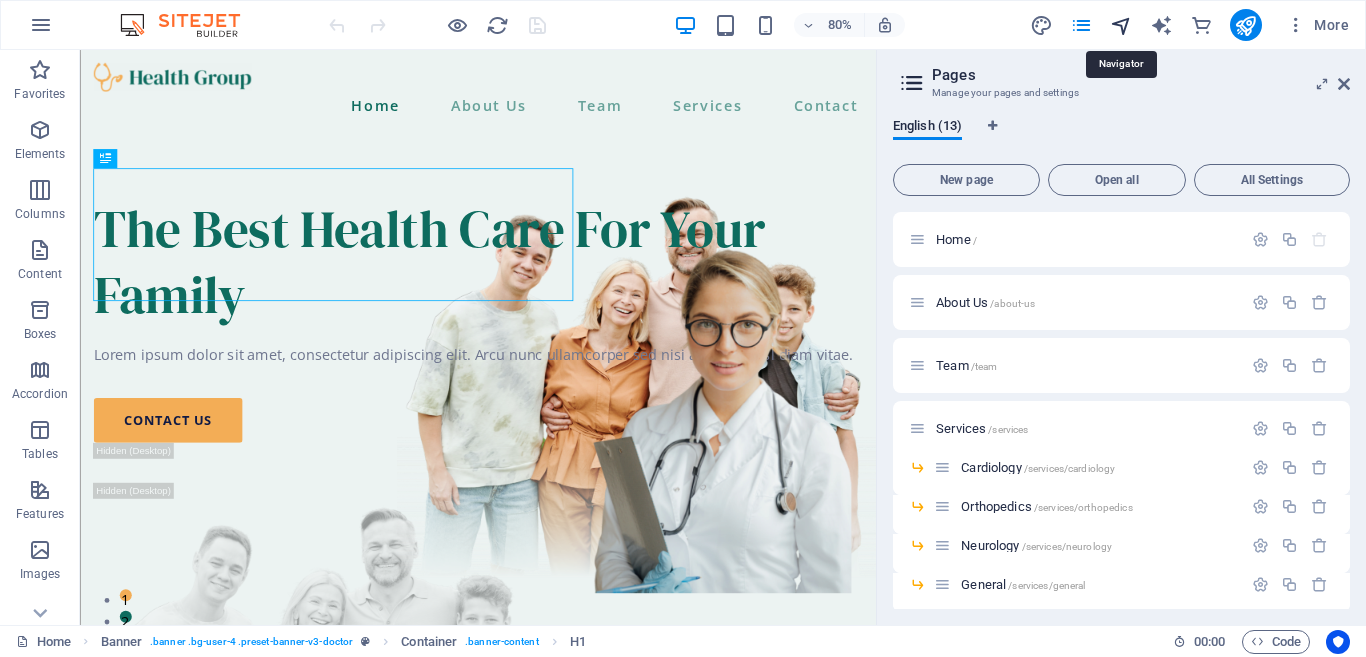 click at bounding box center [1121, 25] 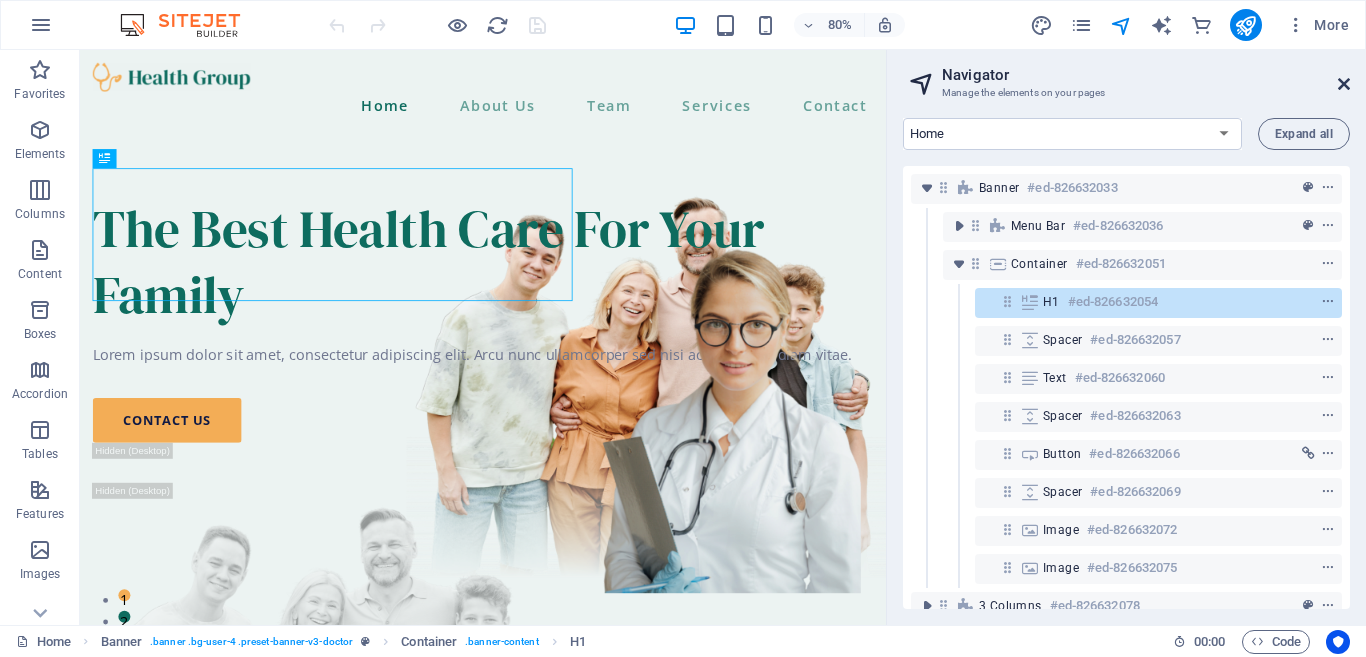 click at bounding box center [1344, 84] 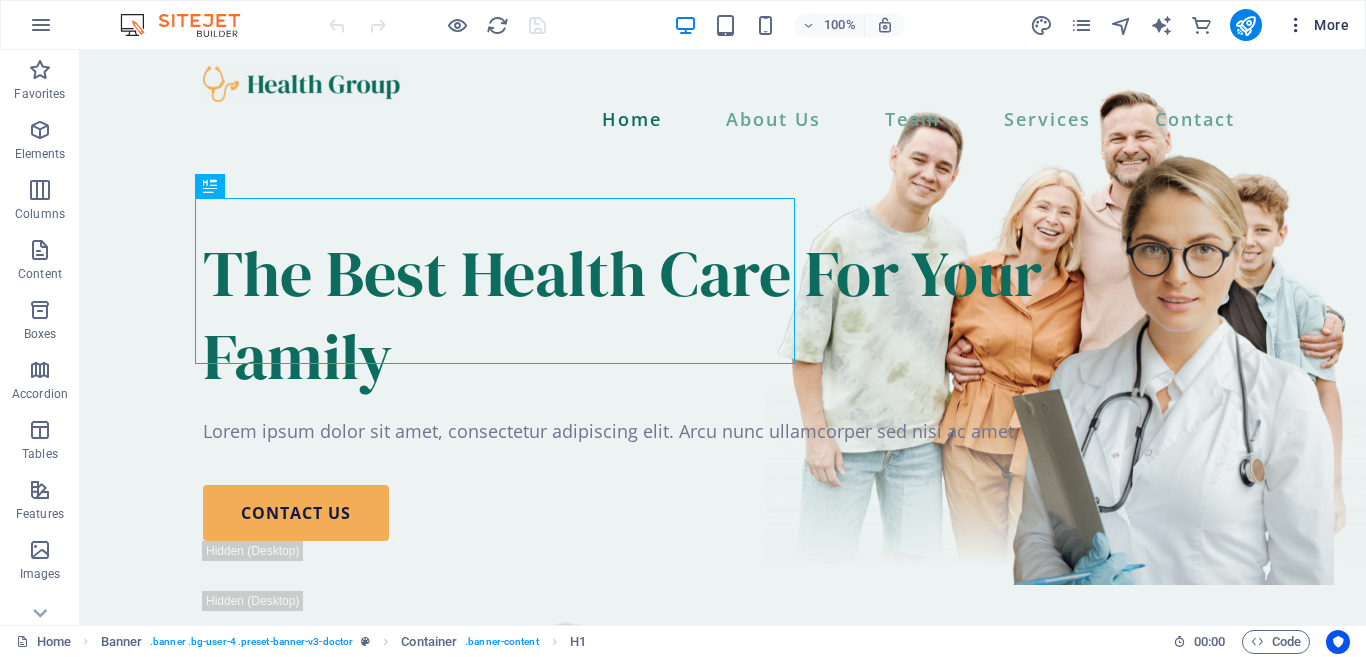 click at bounding box center [1296, 25] 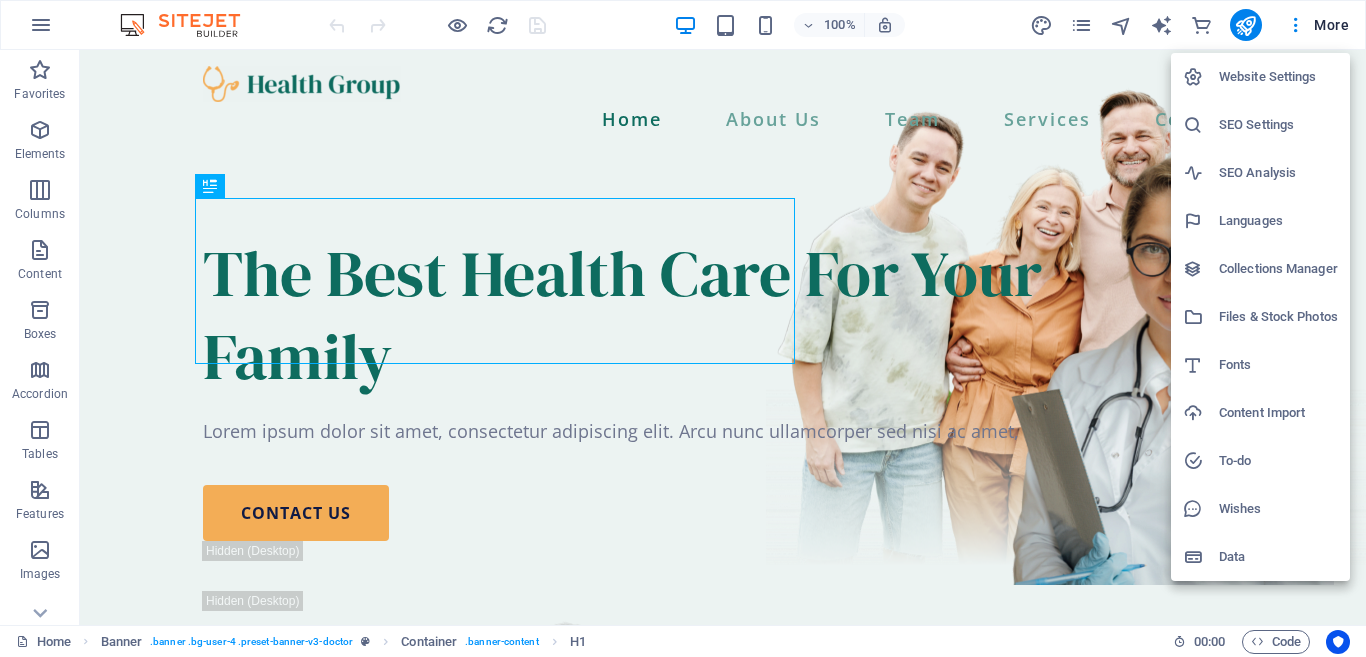 click on "Website Settings" at bounding box center (1278, 77) 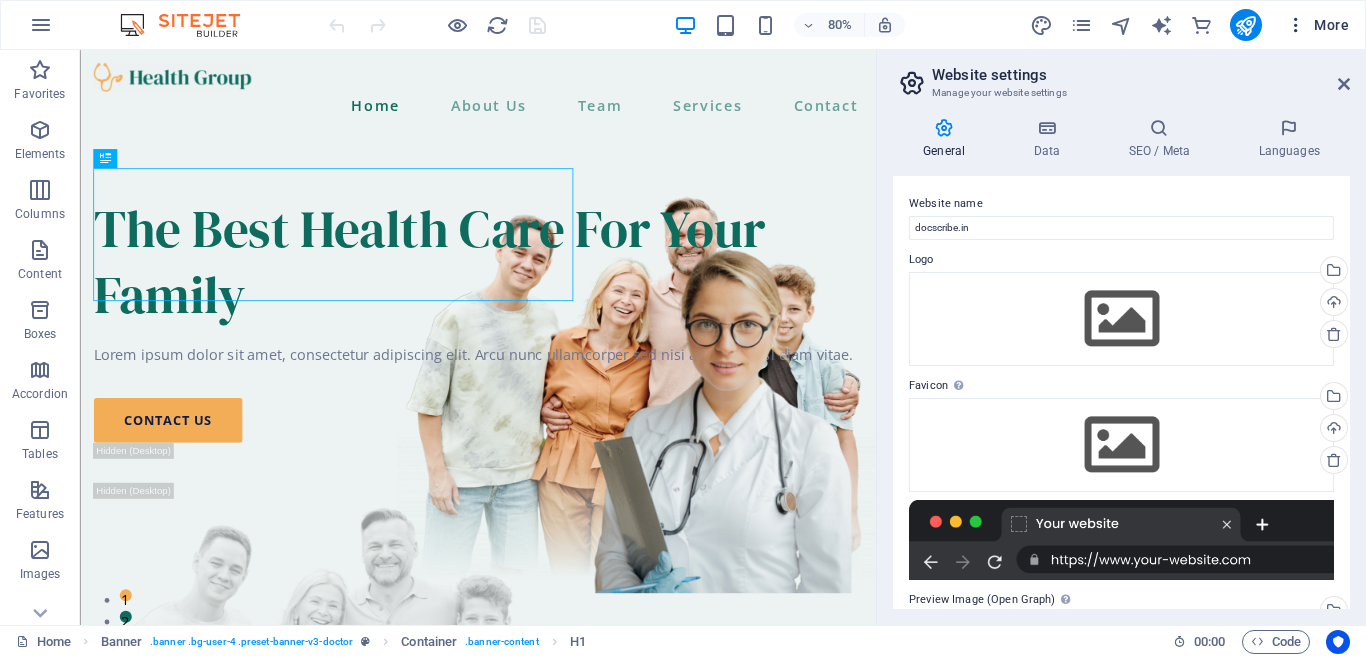click on "More" at bounding box center (1317, 25) 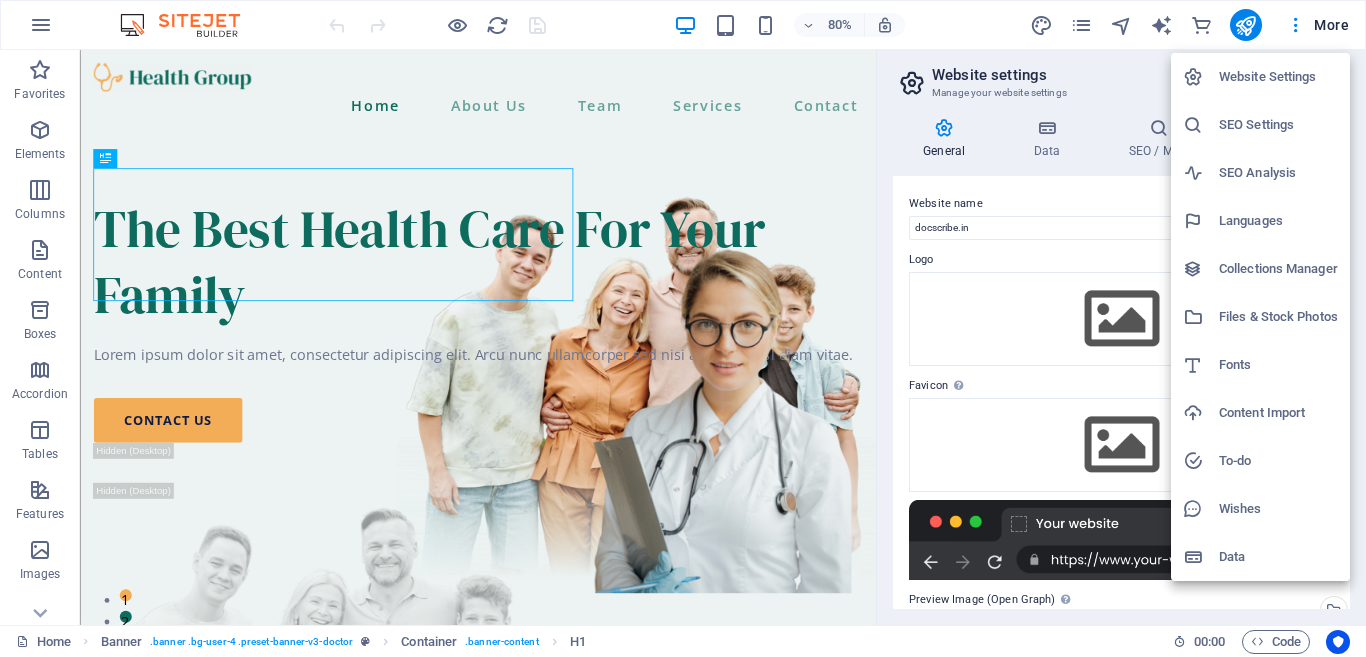 click at bounding box center [683, 328] 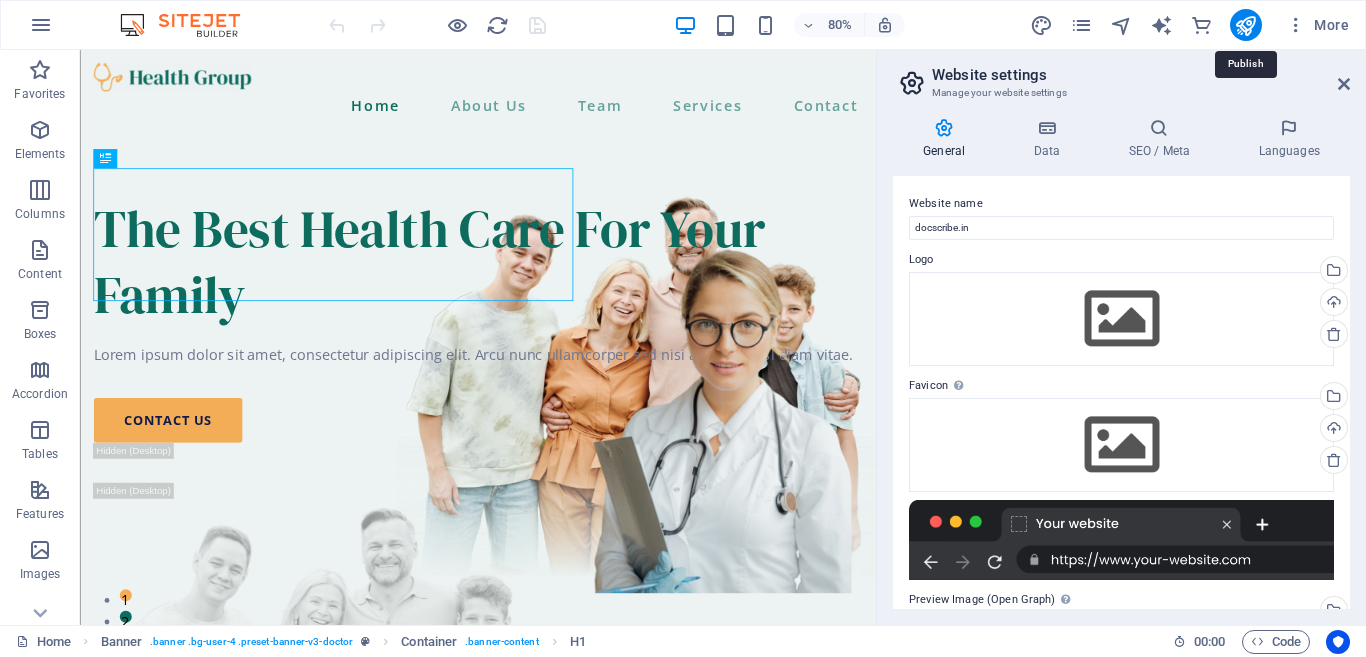 click at bounding box center (1245, 25) 